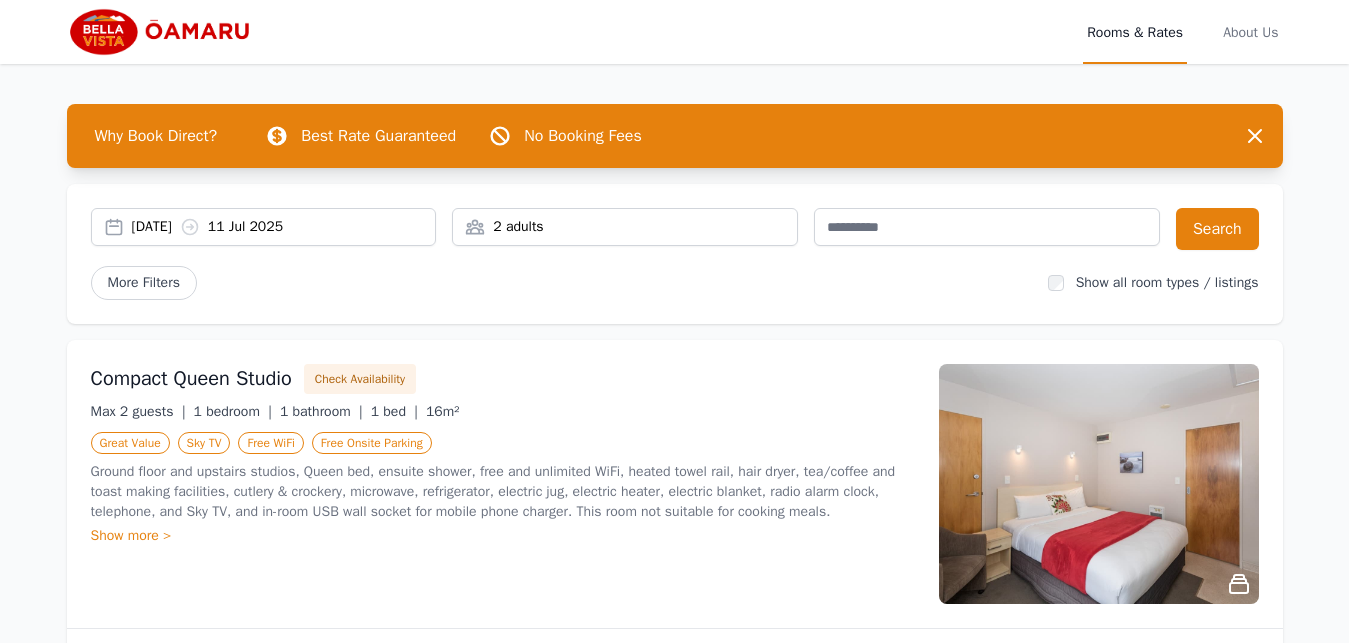 scroll, scrollTop: 0, scrollLeft: 0, axis: both 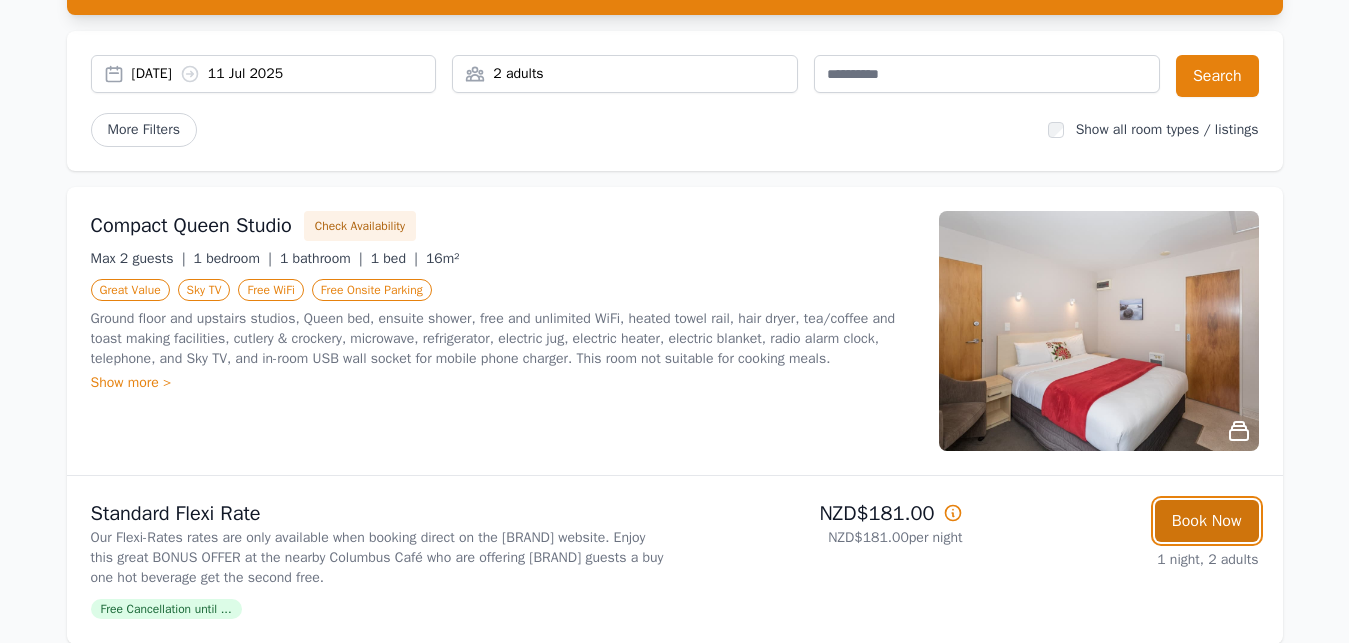 click on "Book Now" at bounding box center [1207, 521] 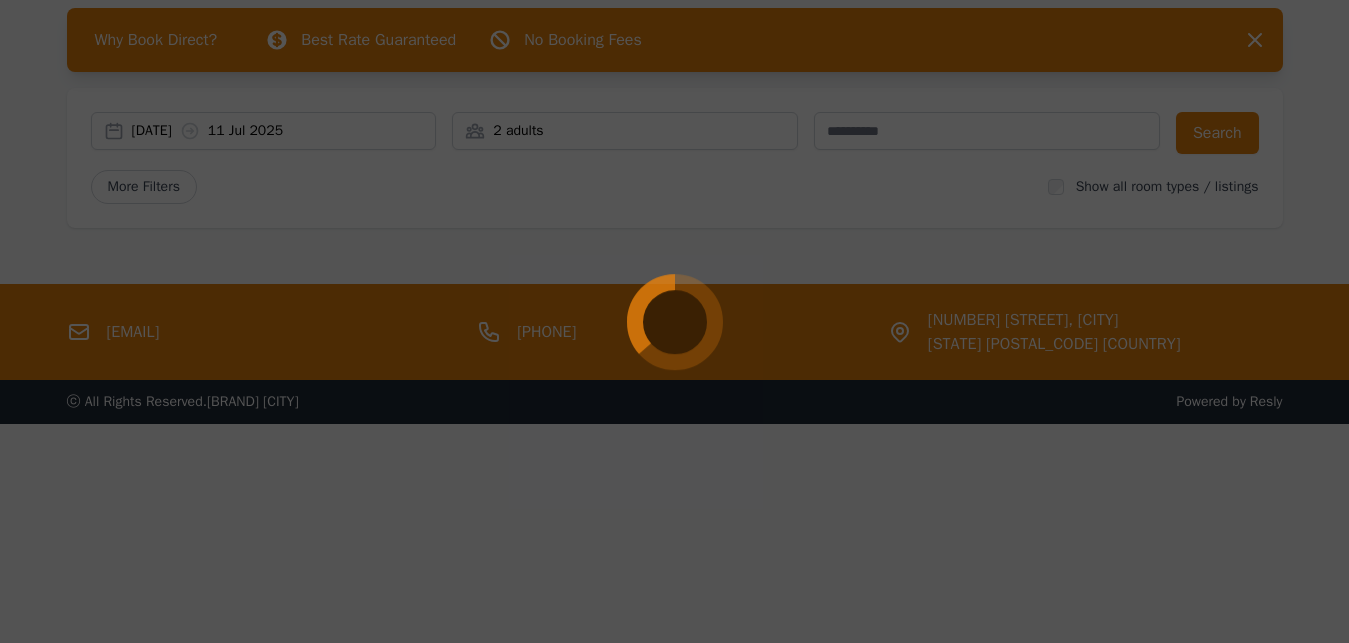 scroll, scrollTop: 96, scrollLeft: 0, axis: vertical 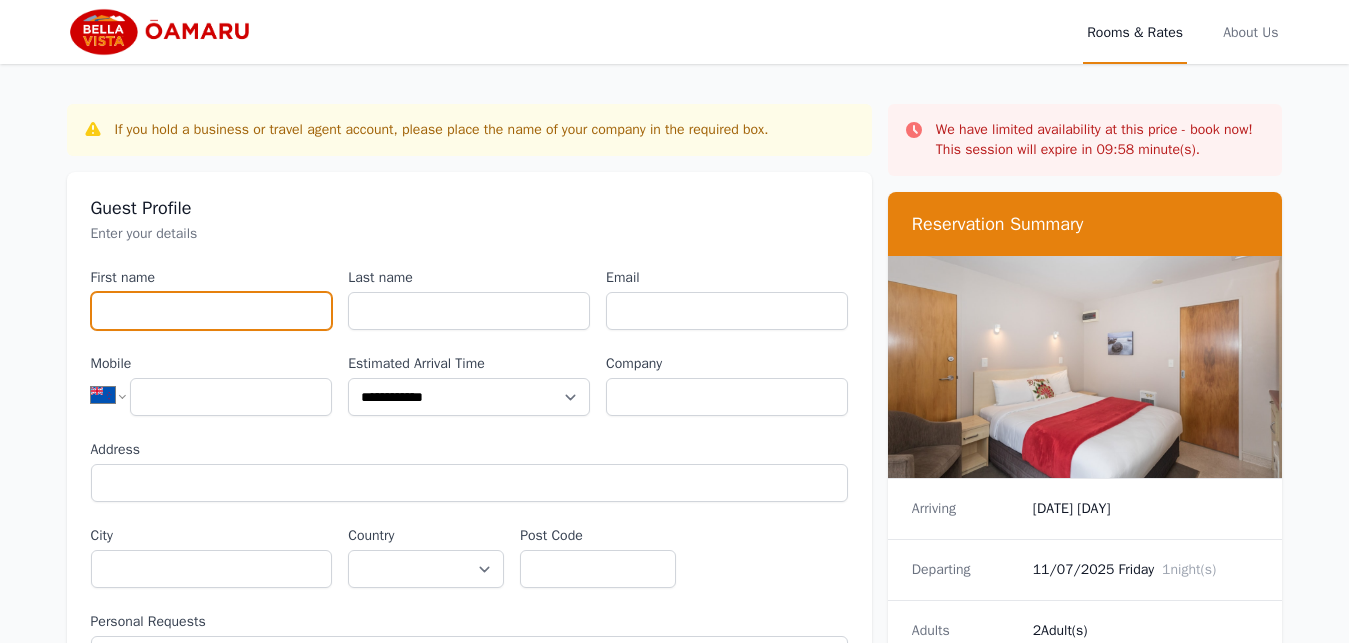 click on "First name" at bounding box center [212, 311] 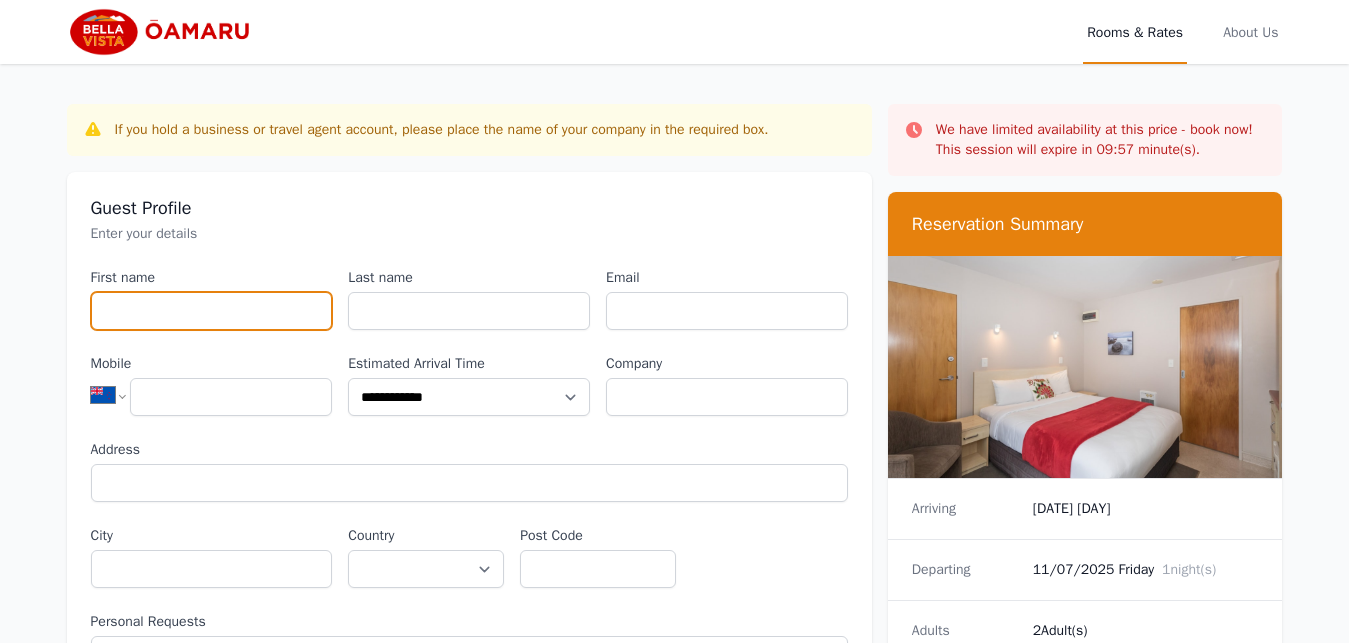 click on "First name" at bounding box center [212, 311] 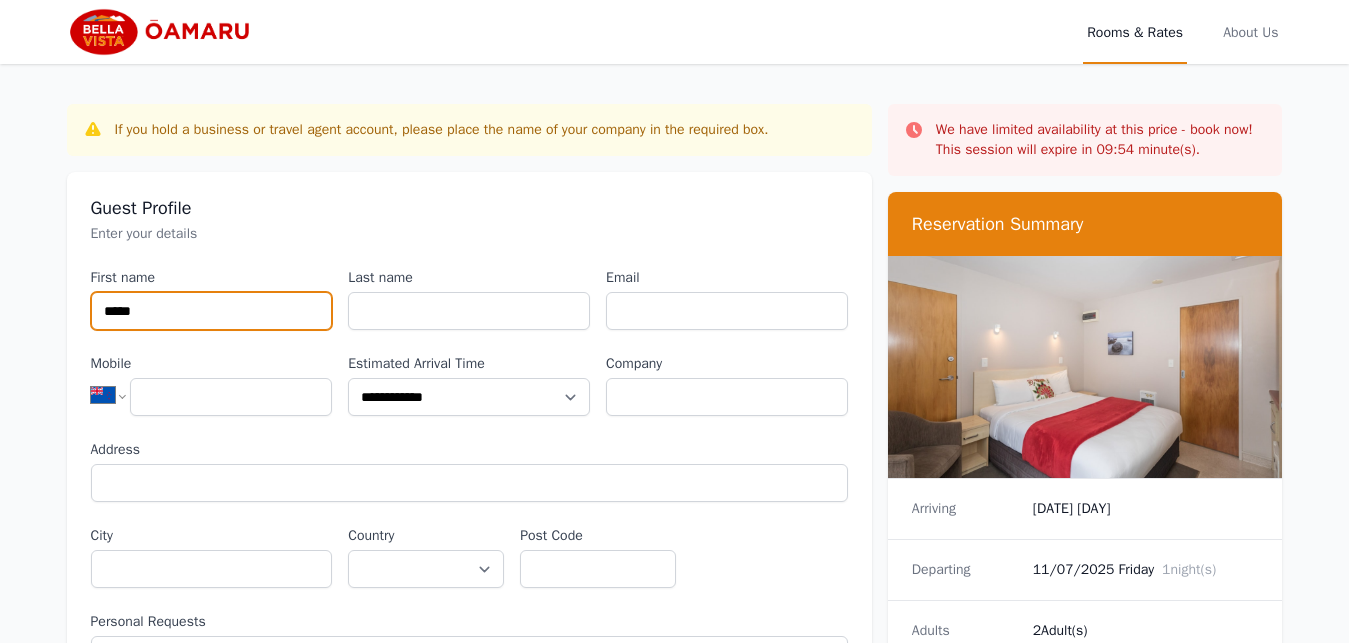 type on "*****" 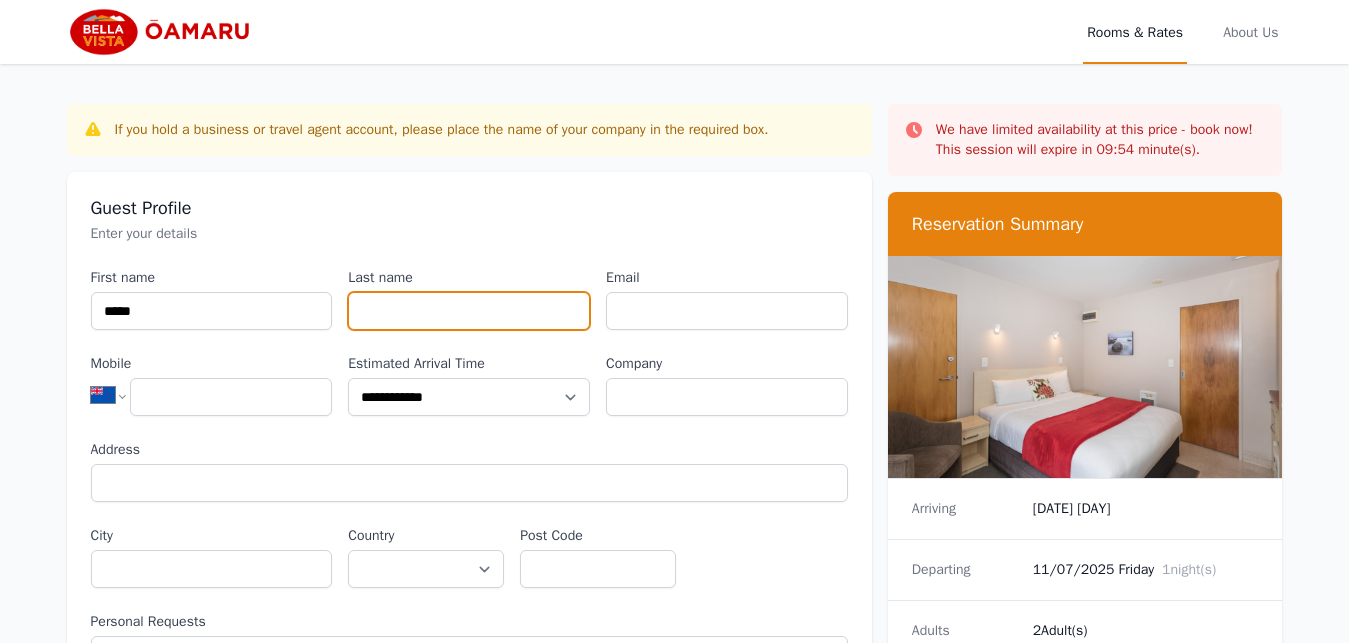 click on "Last name" at bounding box center (469, 311) 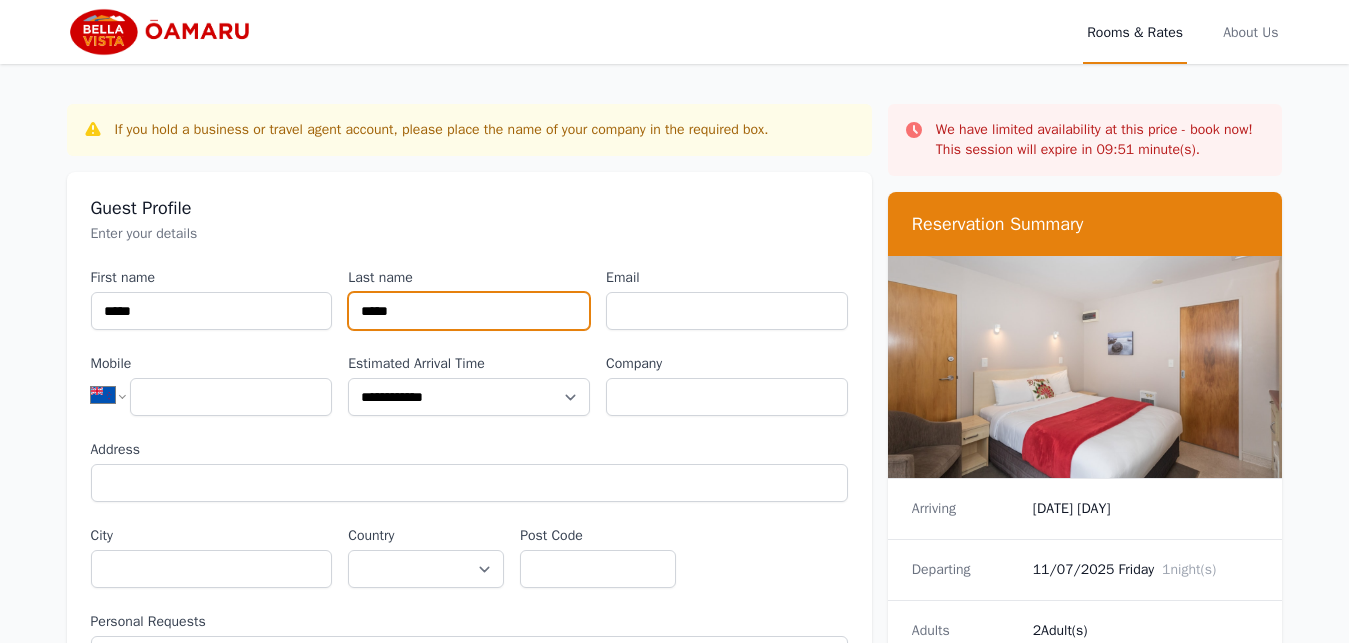 type on "*****" 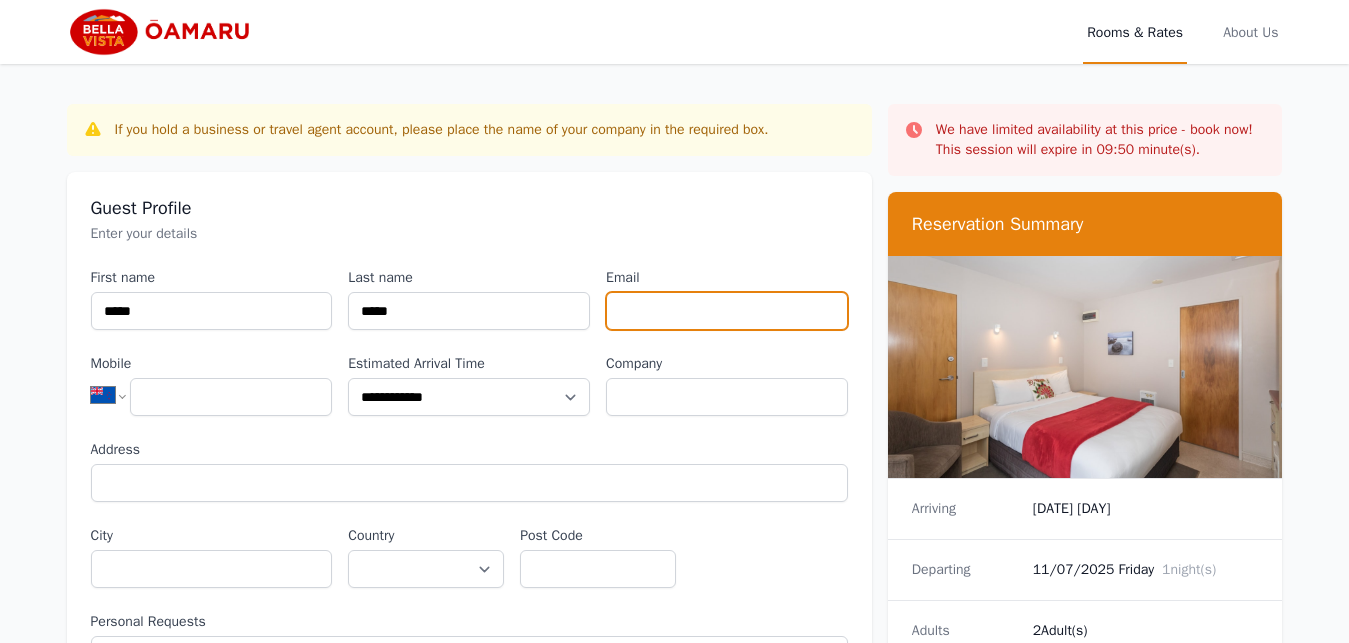 click on "Email" at bounding box center (727, 311) 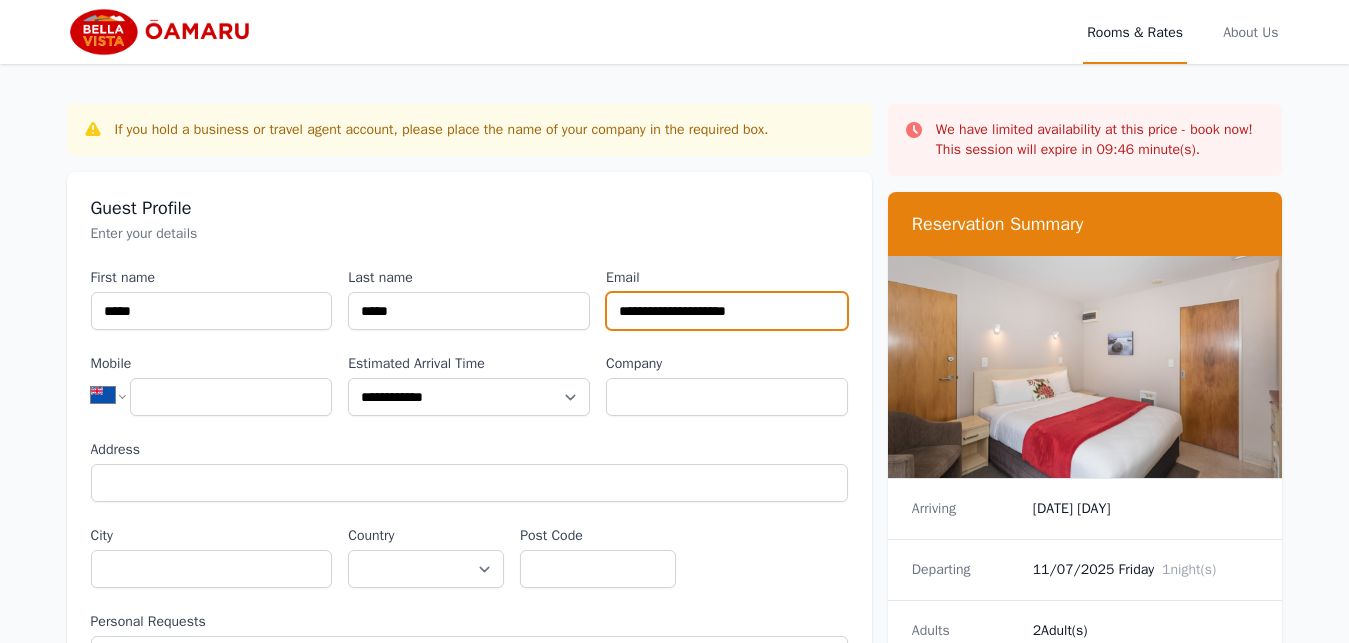 type on "**********" 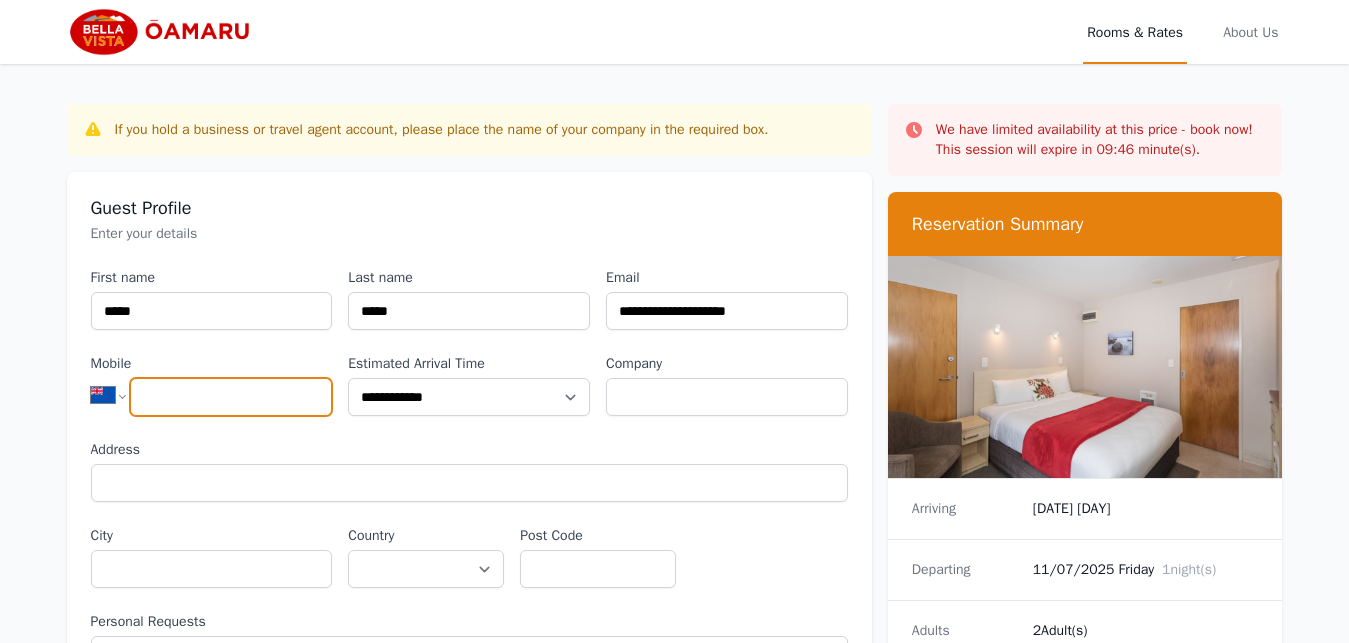 click on "Mobile" at bounding box center (231, 397) 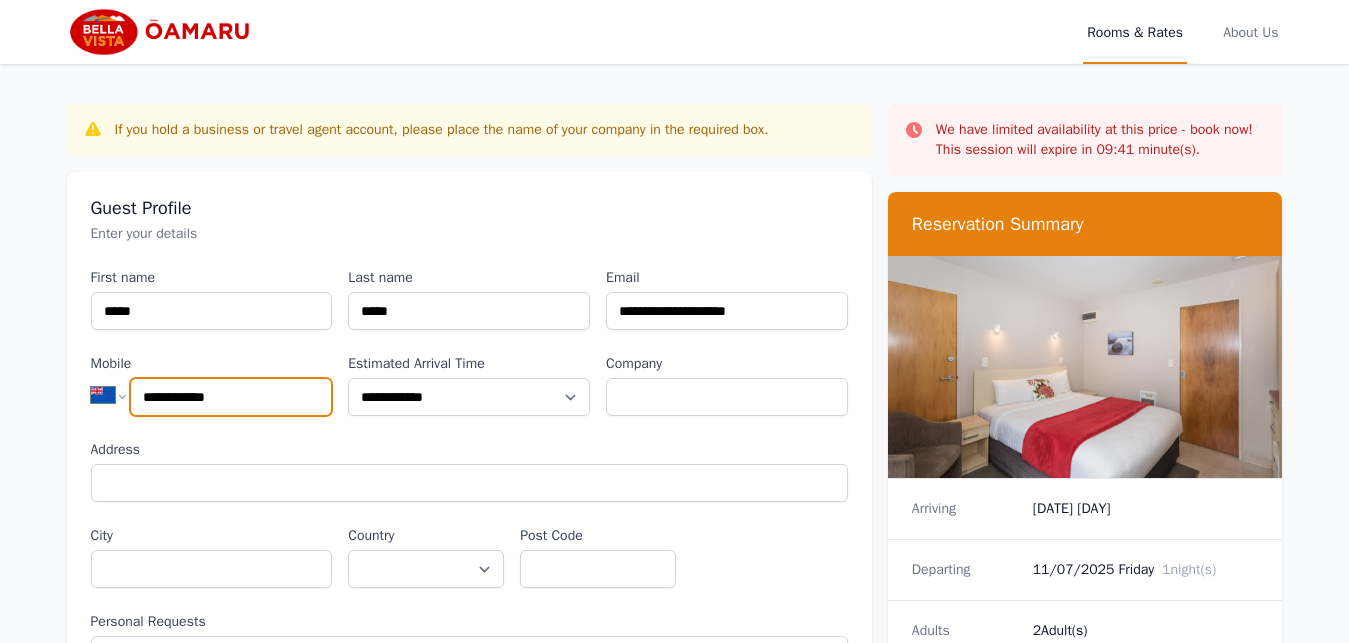 type on "**********" 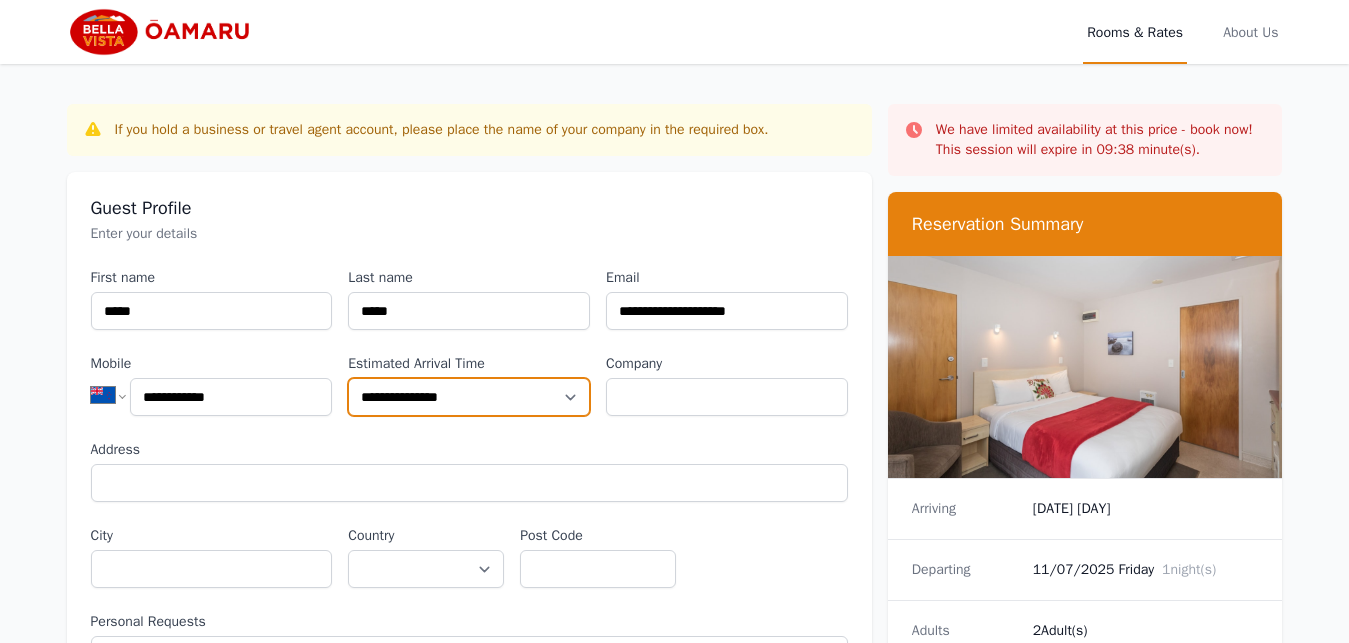 click on "**********" at bounding box center (0, 0) 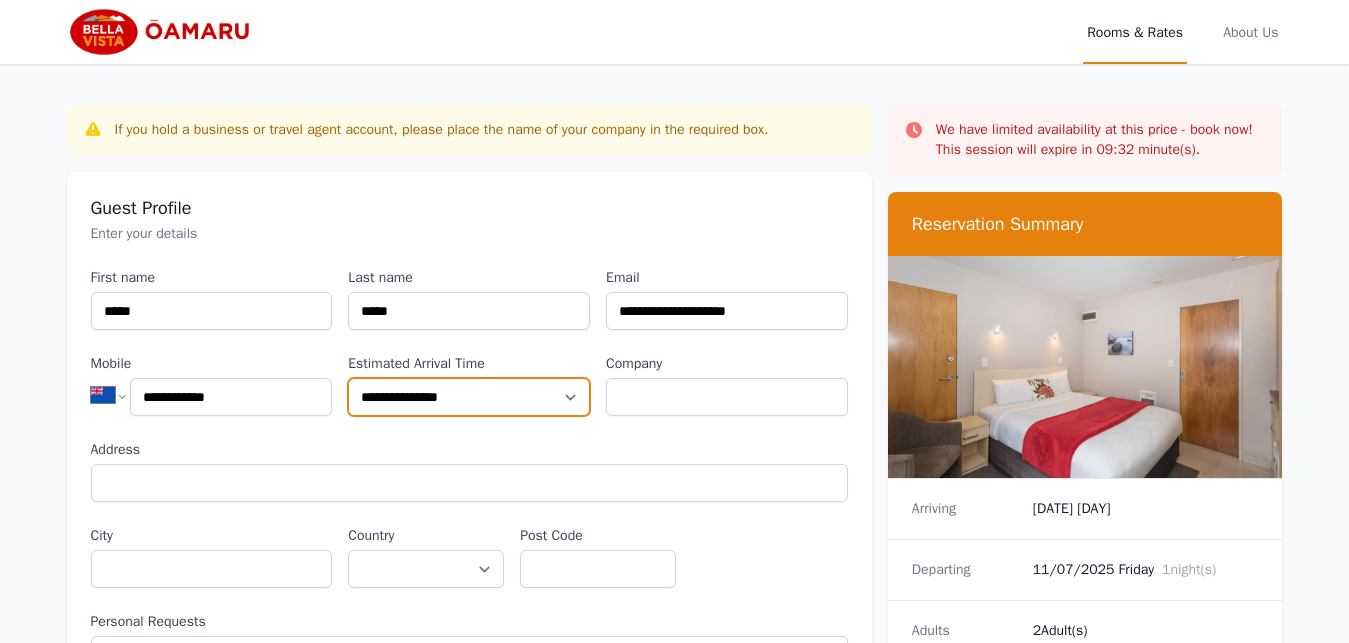 select on "**********" 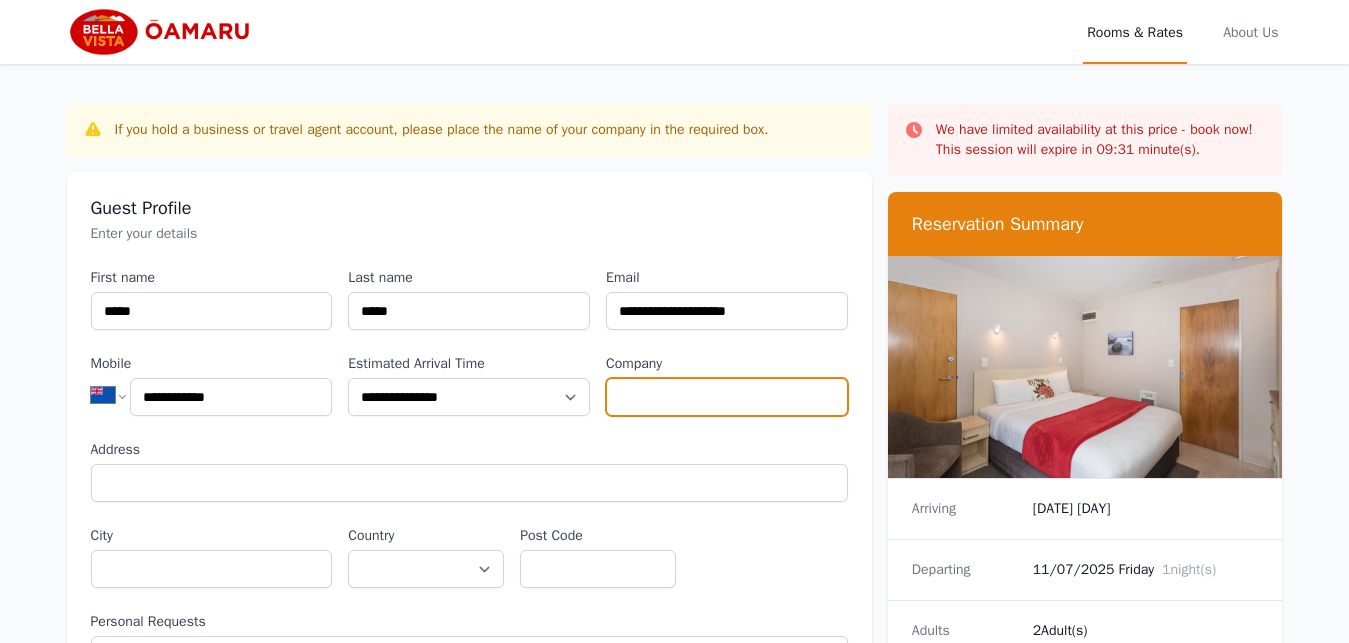 click on "Company" at bounding box center [727, 397] 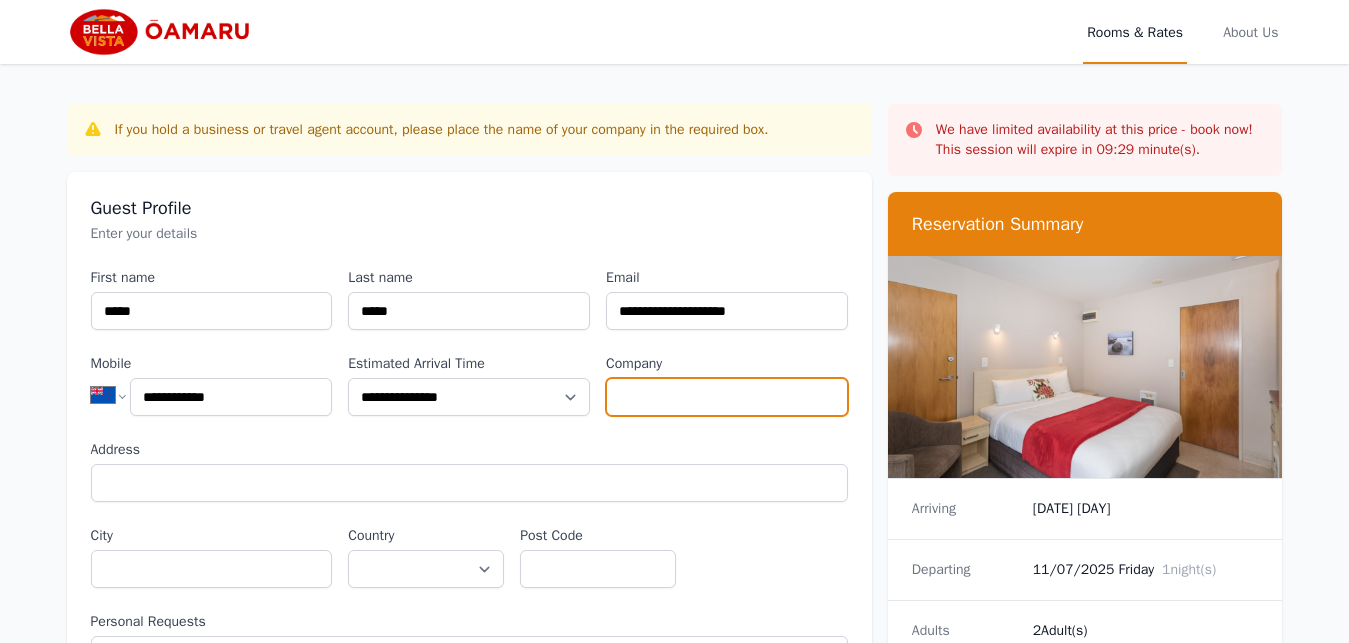 click on "Company" at bounding box center (727, 397) 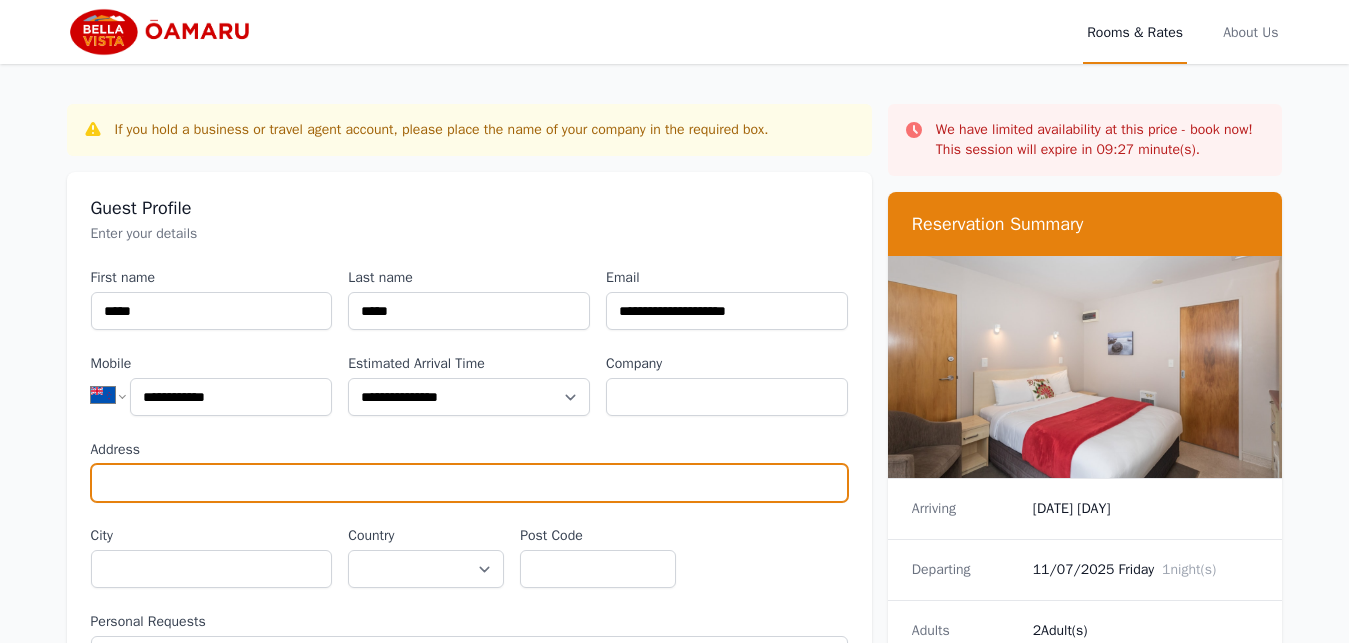 click on "Address" at bounding box center (469, 483) 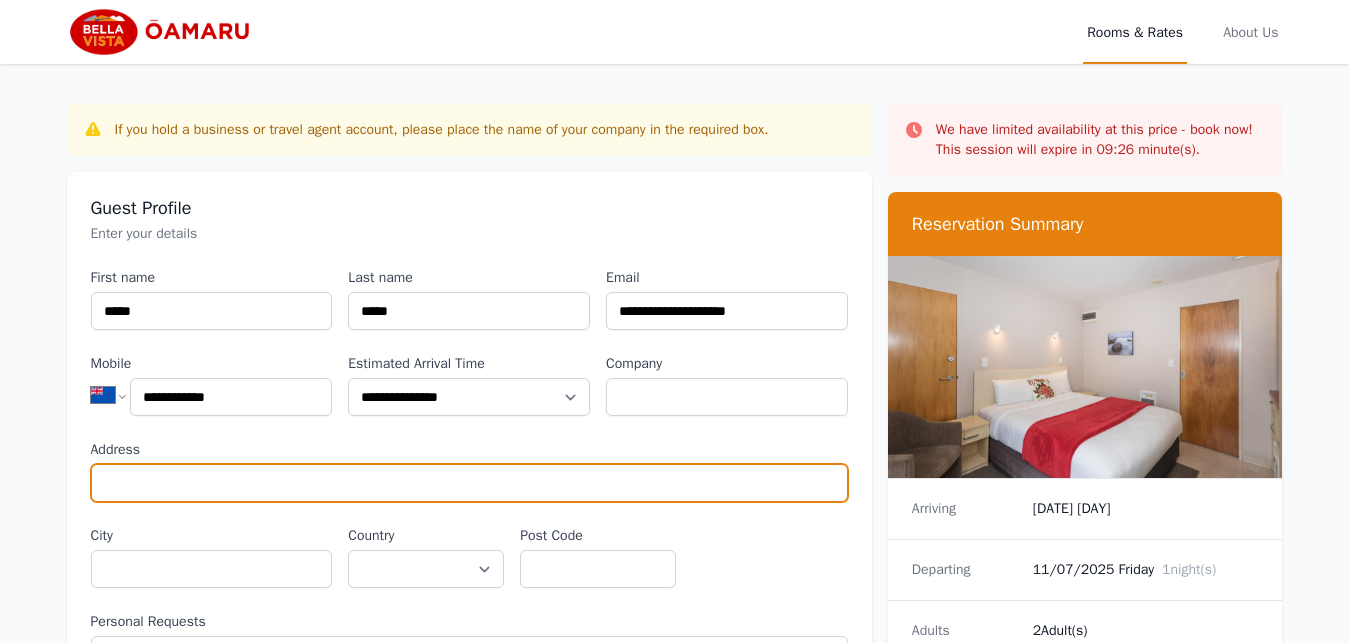click on "Address" at bounding box center (469, 483) 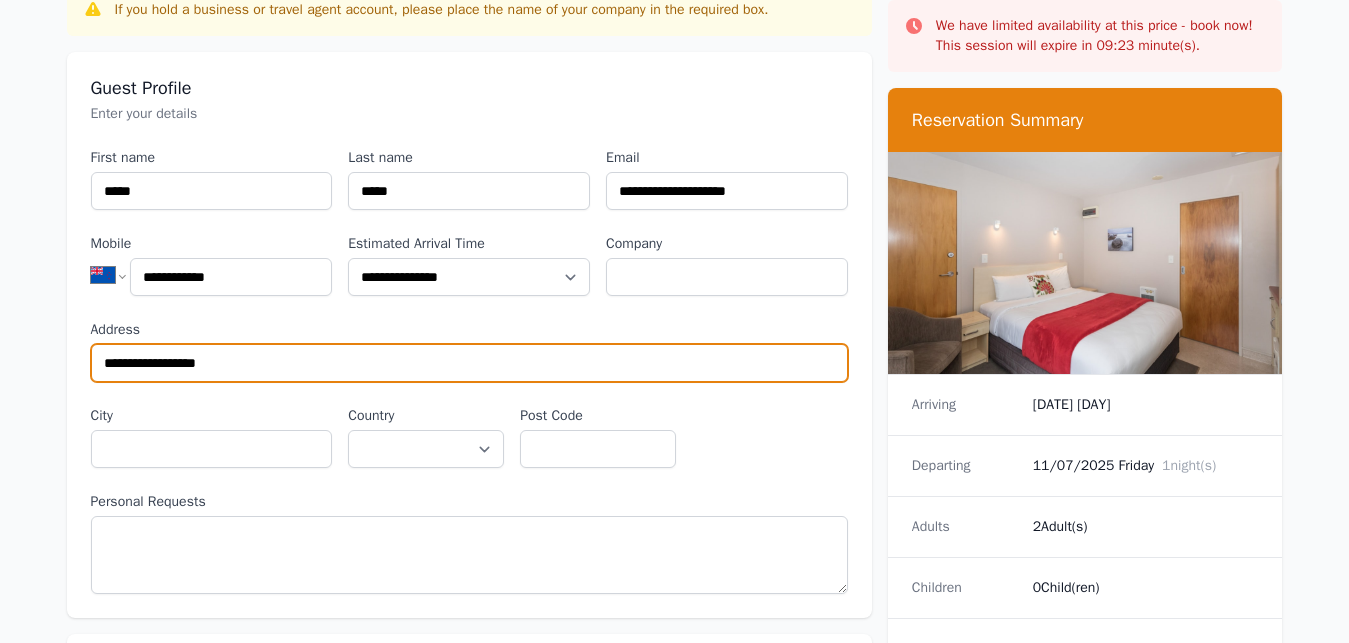 scroll, scrollTop: 124, scrollLeft: 0, axis: vertical 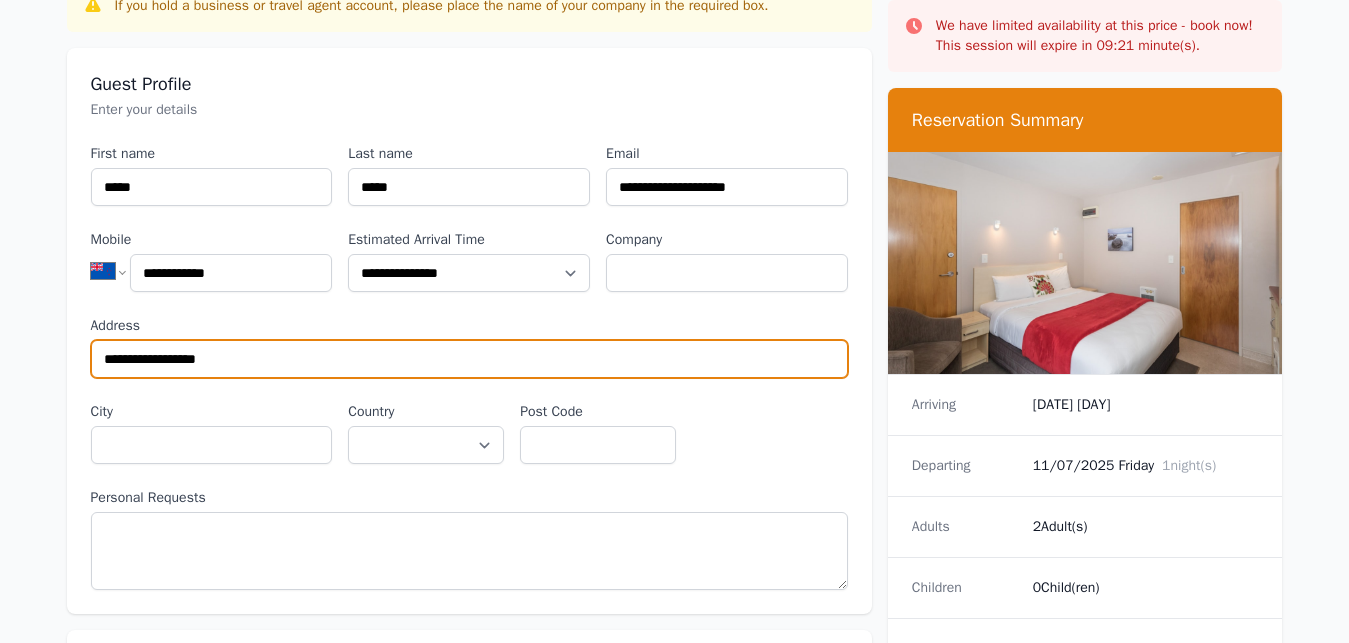 type on "**********" 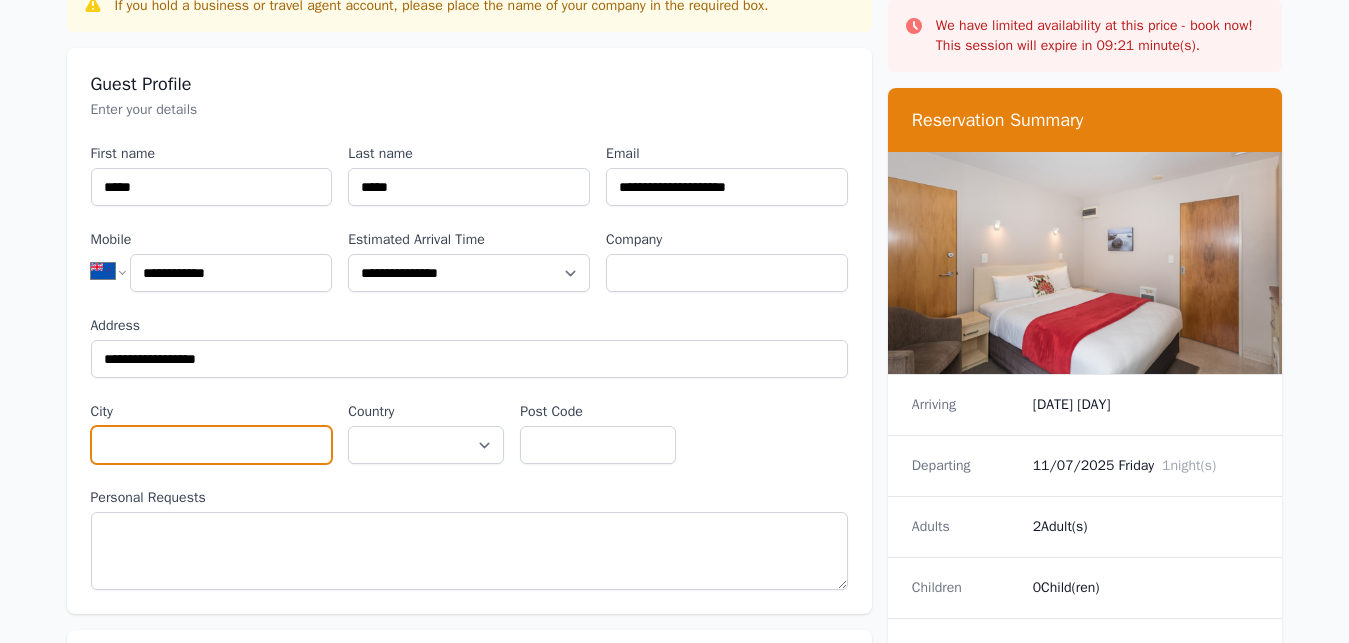 click on "City" at bounding box center [212, 445] 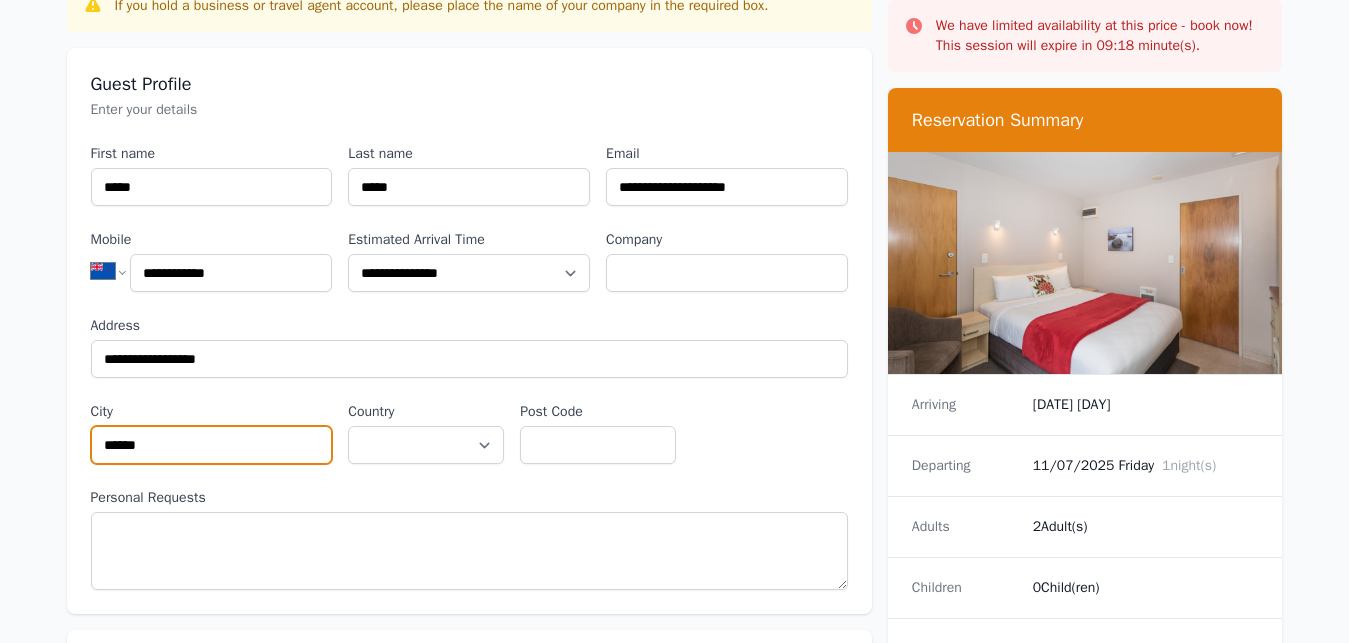 type on "******" 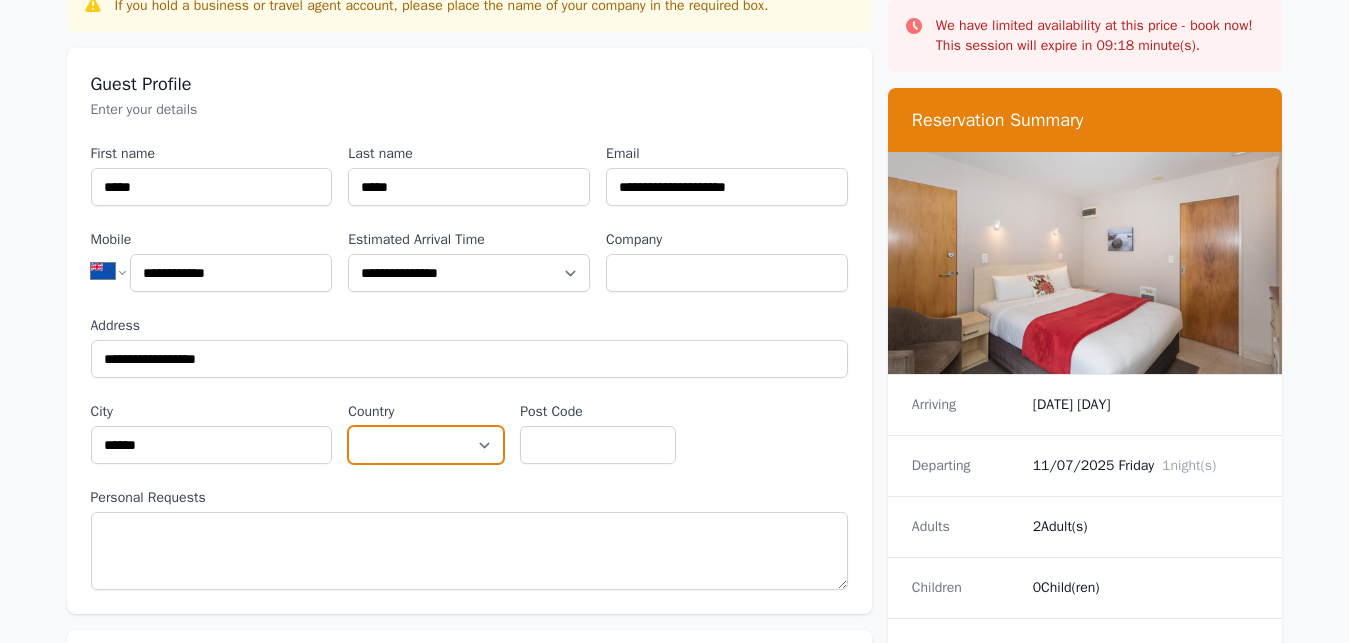 click on "**********" at bounding box center (426, 445) 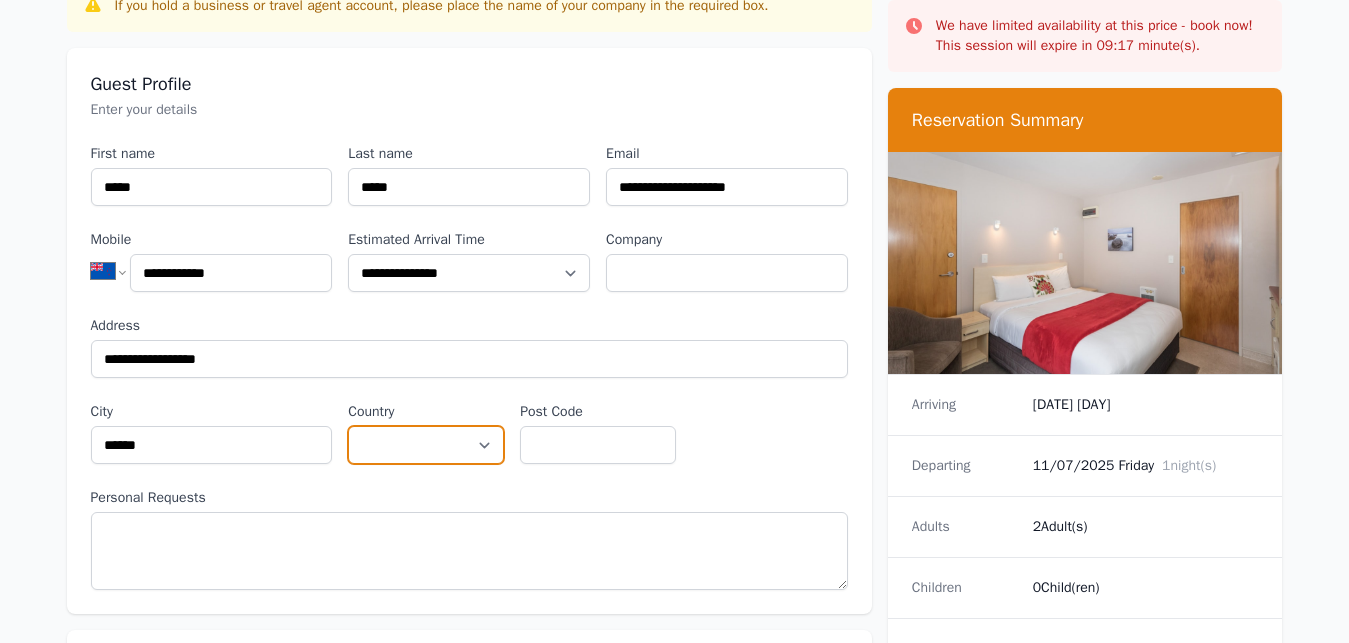 select on "**********" 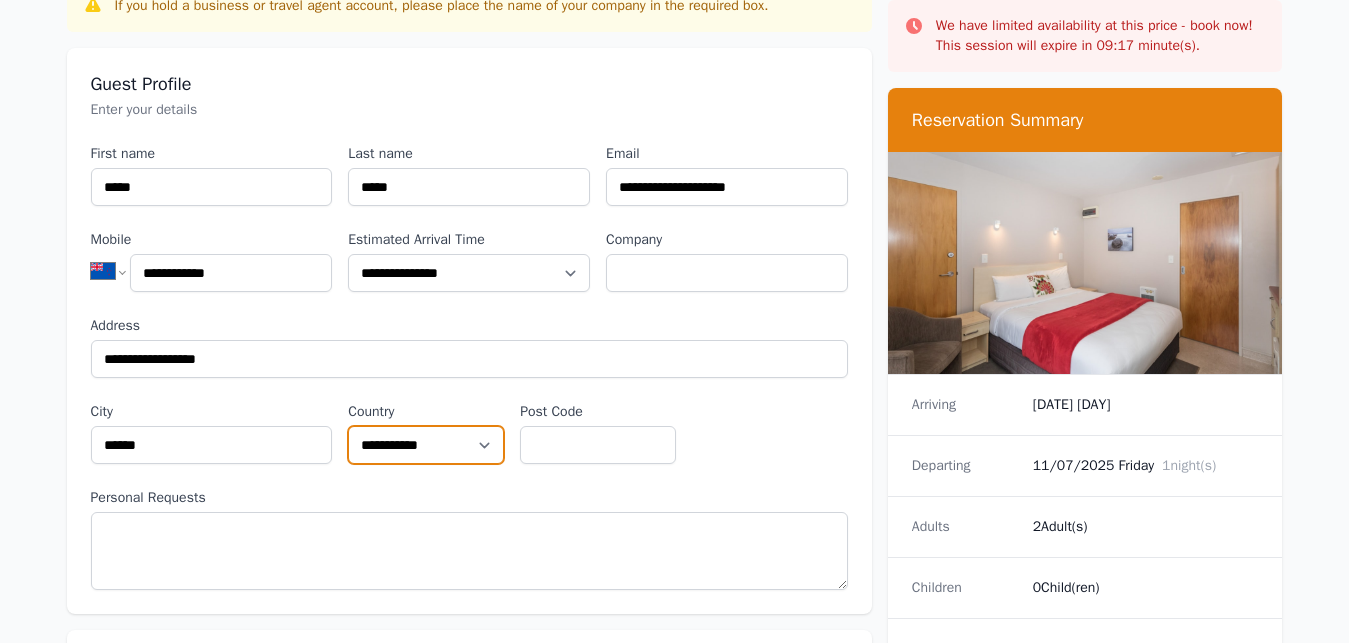 click on "**********" at bounding box center [0, 0] 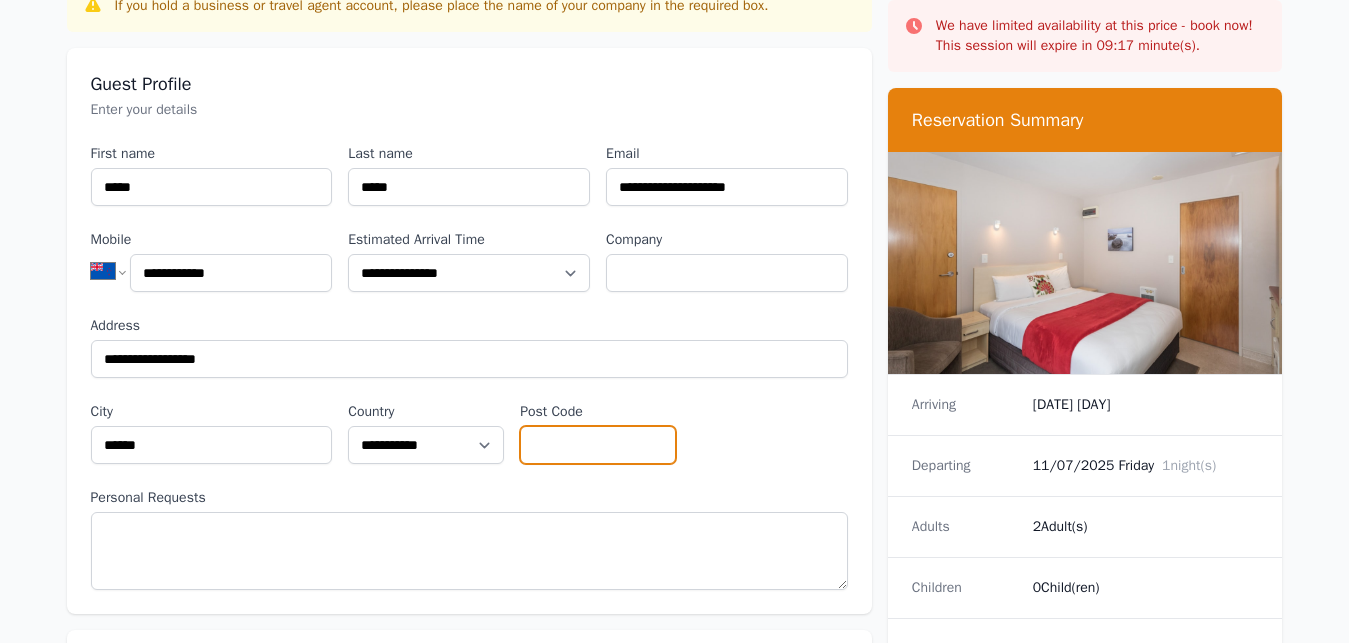 click on "Post Code" at bounding box center (598, 445) 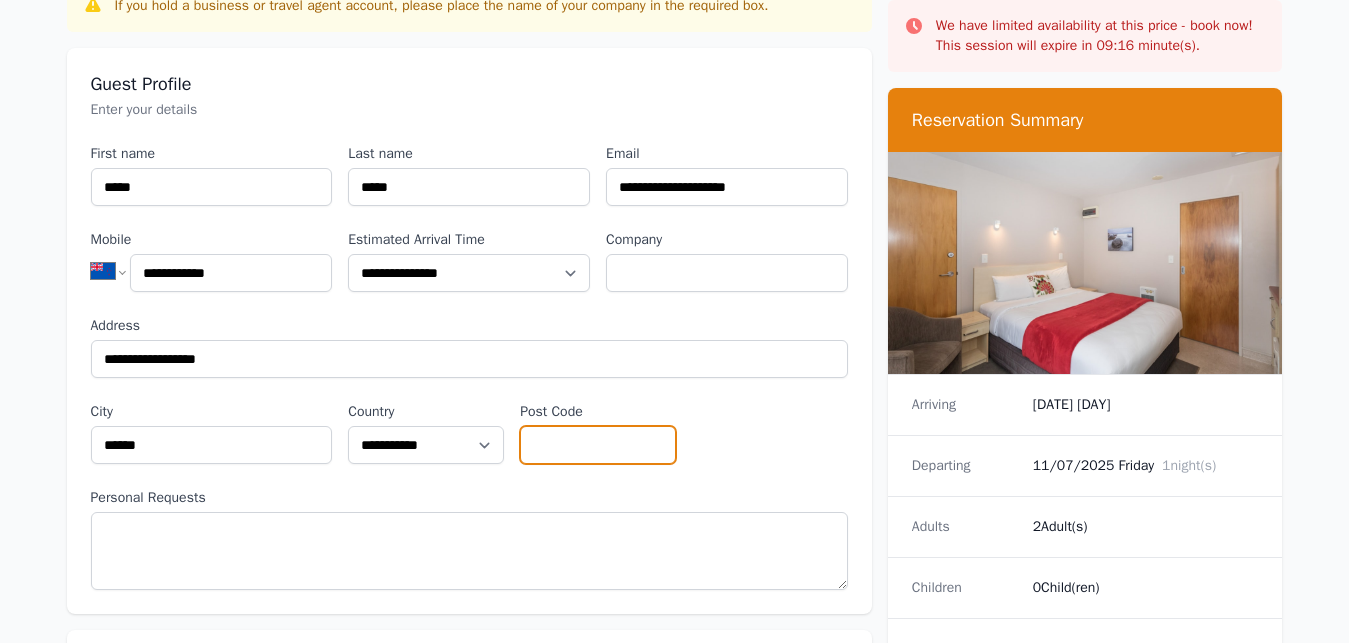 click on "Post Code" at bounding box center [598, 445] 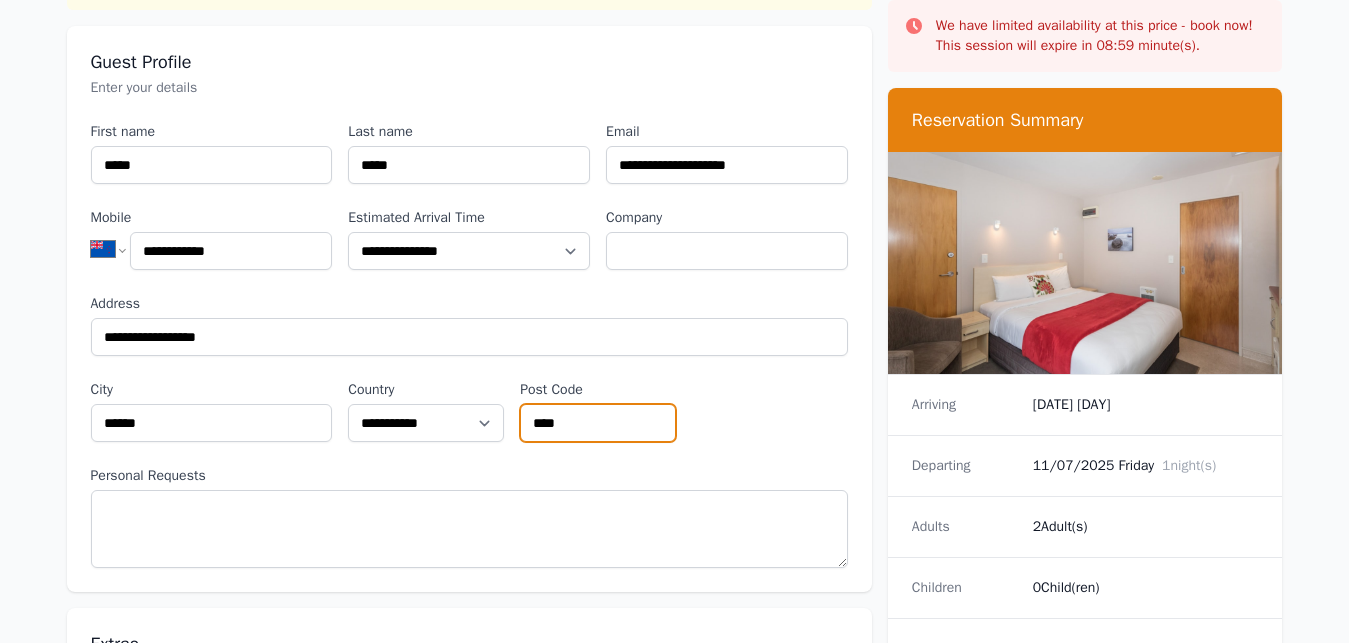 scroll, scrollTop: 120, scrollLeft: 0, axis: vertical 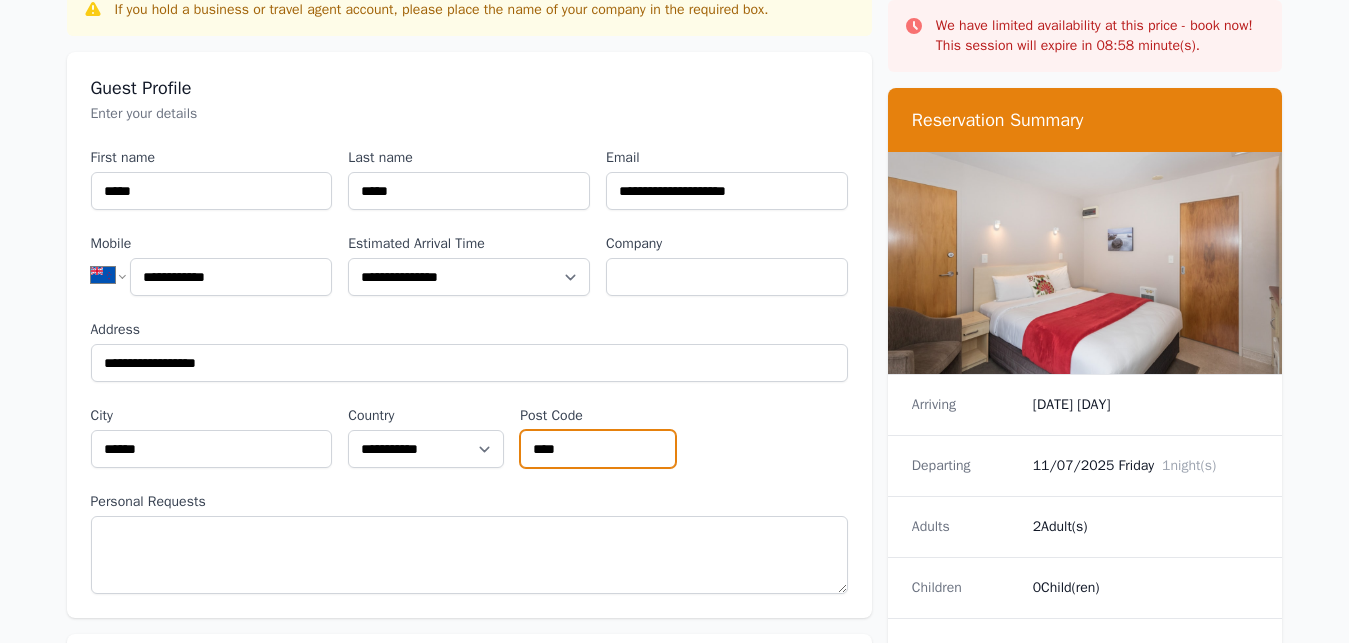 type on "****" 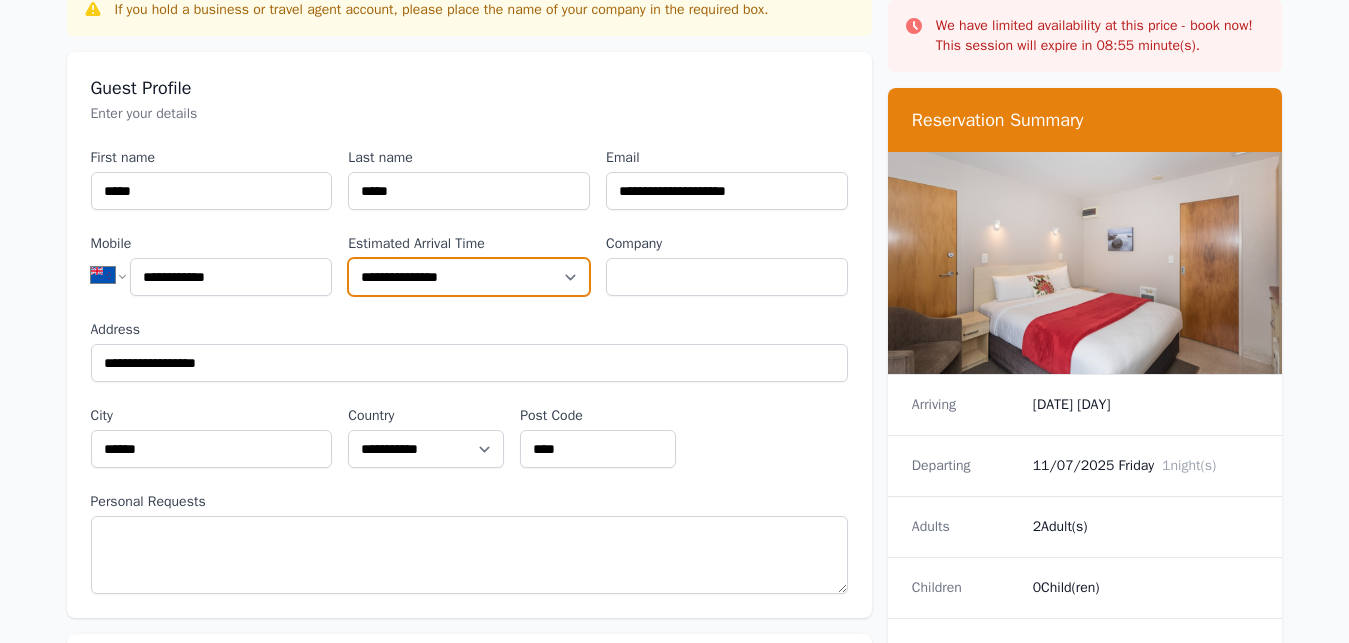 click on "**********" at bounding box center [469, 277] 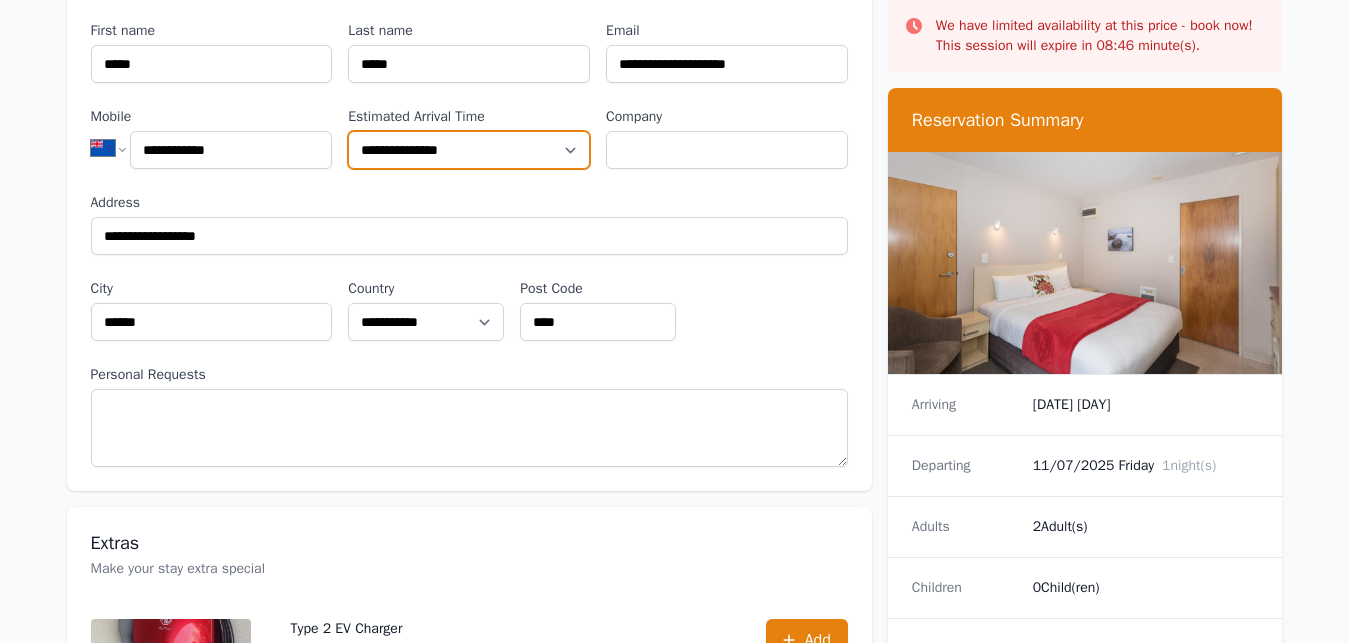scroll, scrollTop: 243, scrollLeft: 0, axis: vertical 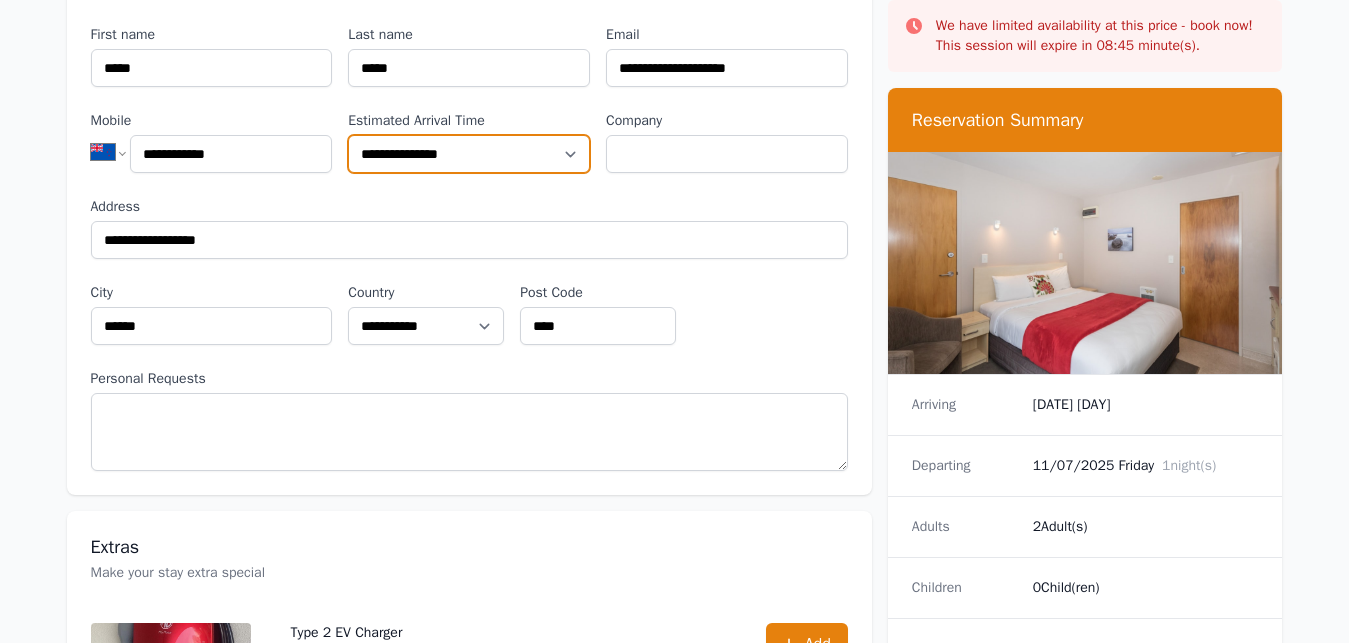 click on "**********" at bounding box center (469, 154) 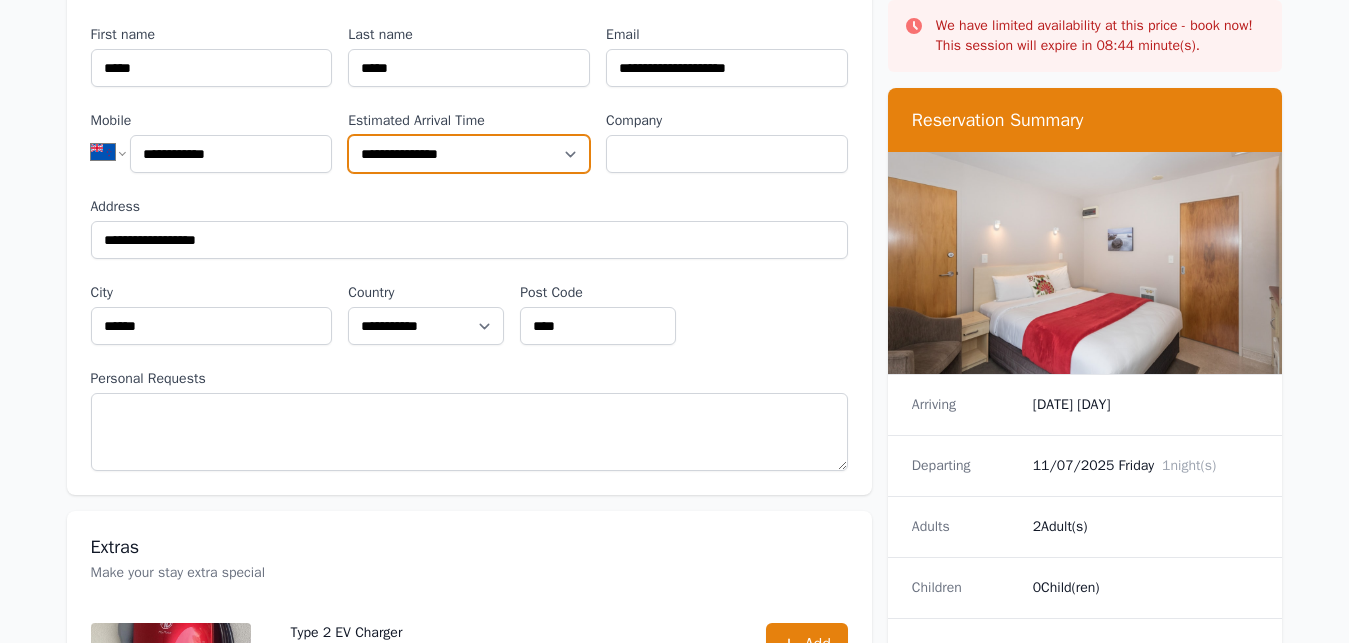 select on "**********" 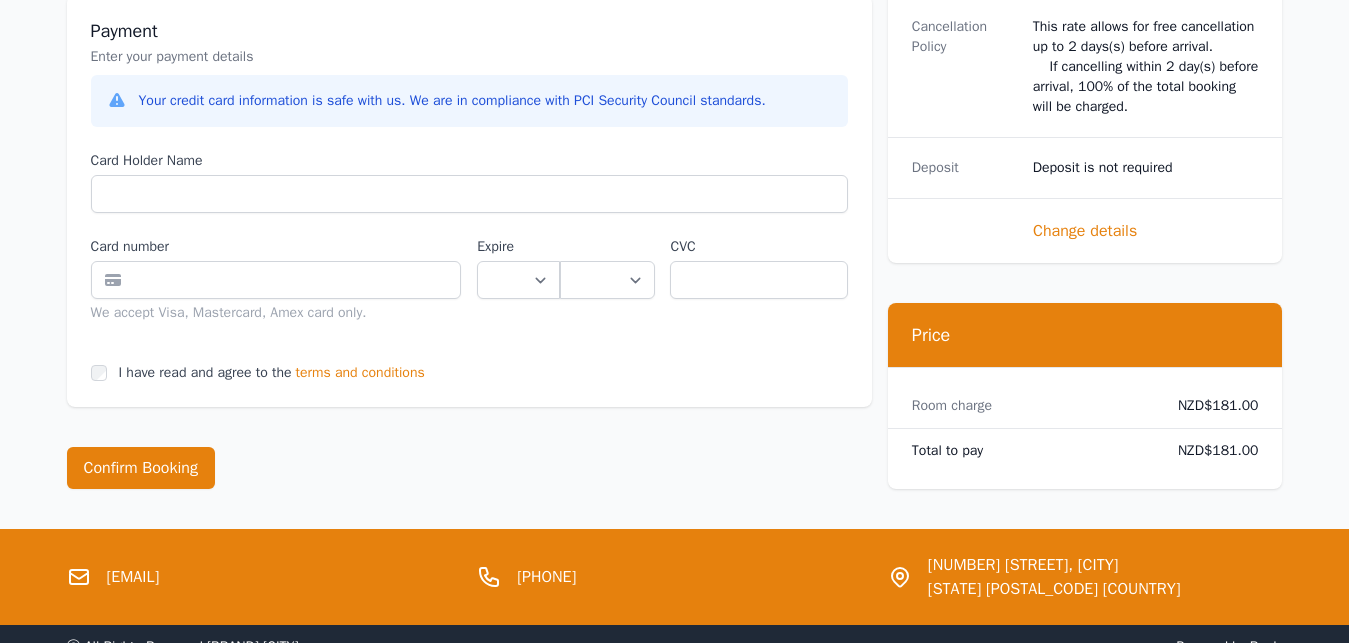 scroll, scrollTop: 1564, scrollLeft: 0, axis: vertical 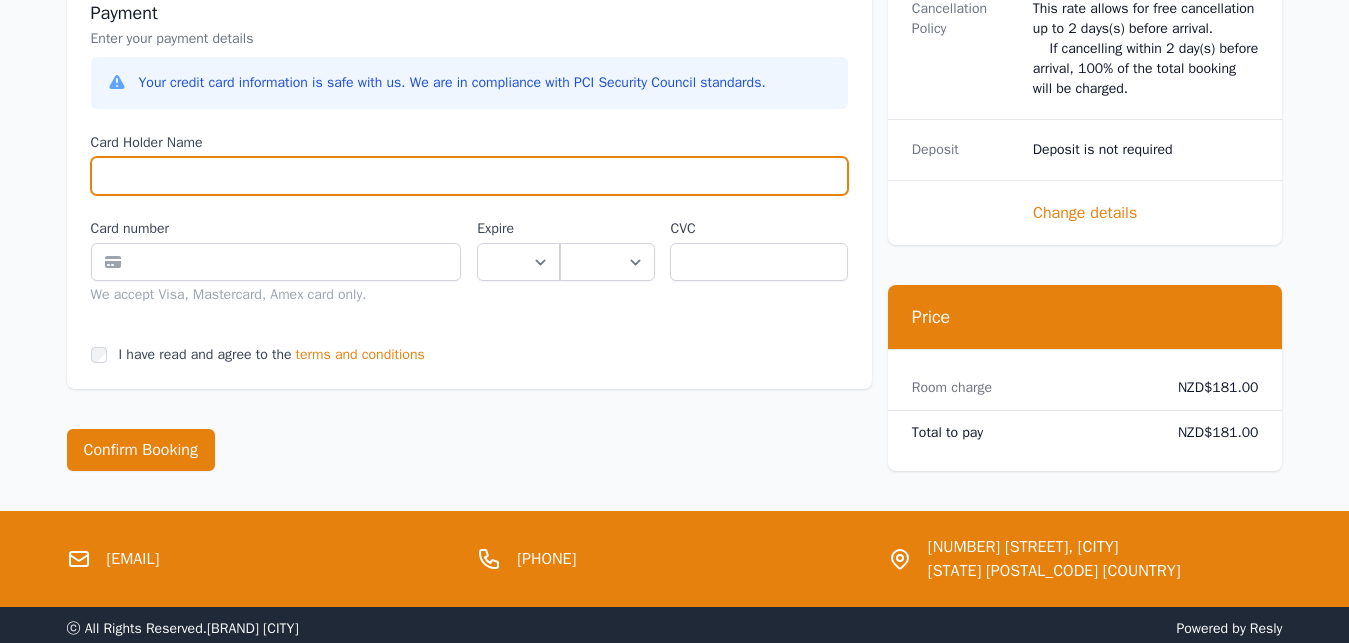 click on "Card Holder Name" at bounding box center (469, 176) 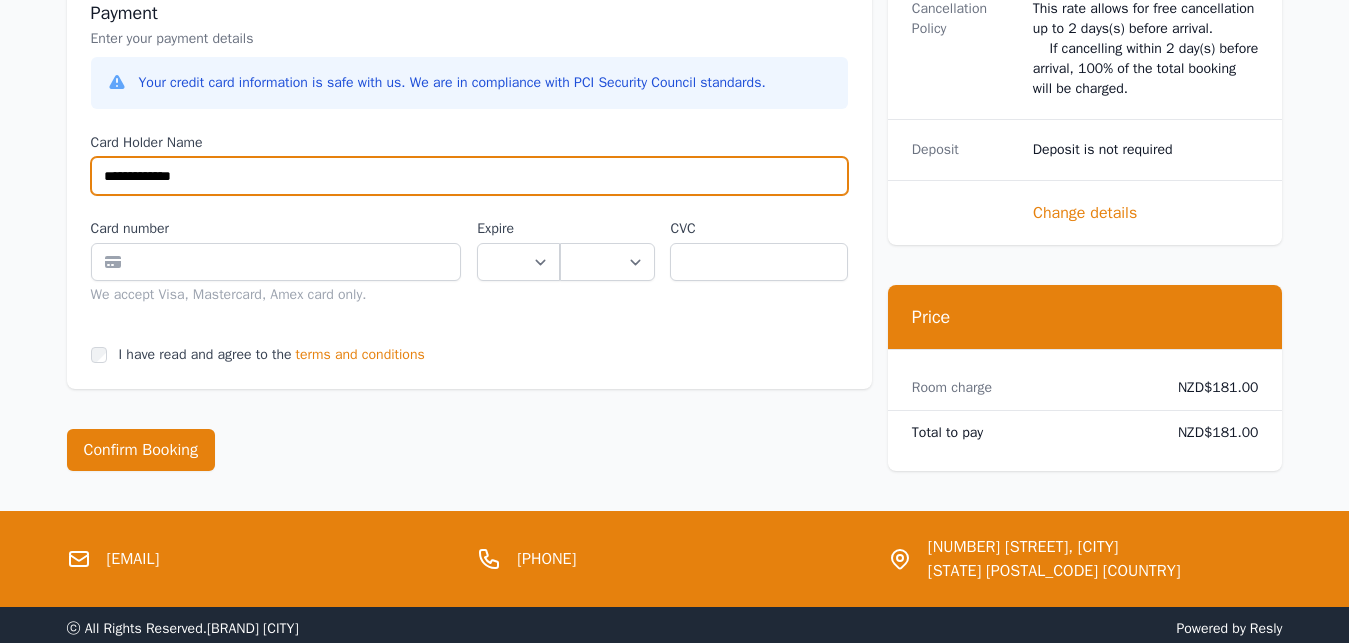 type on "**********" 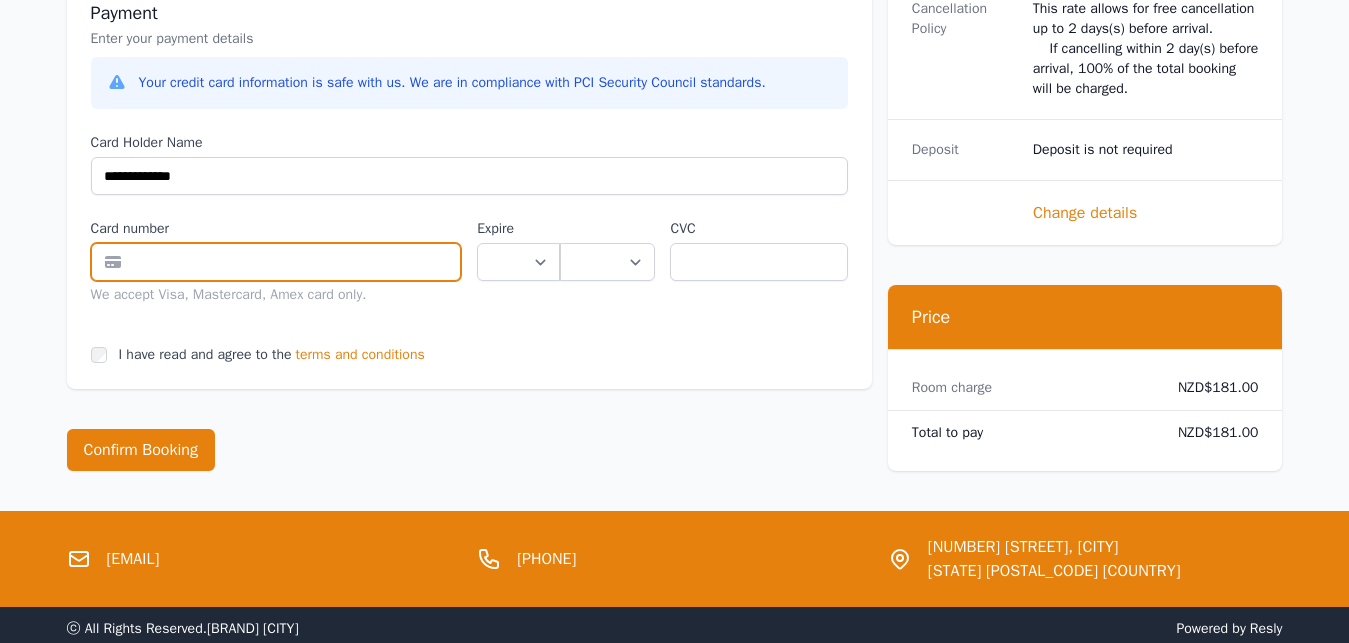 click at bounding box center (276, 262) 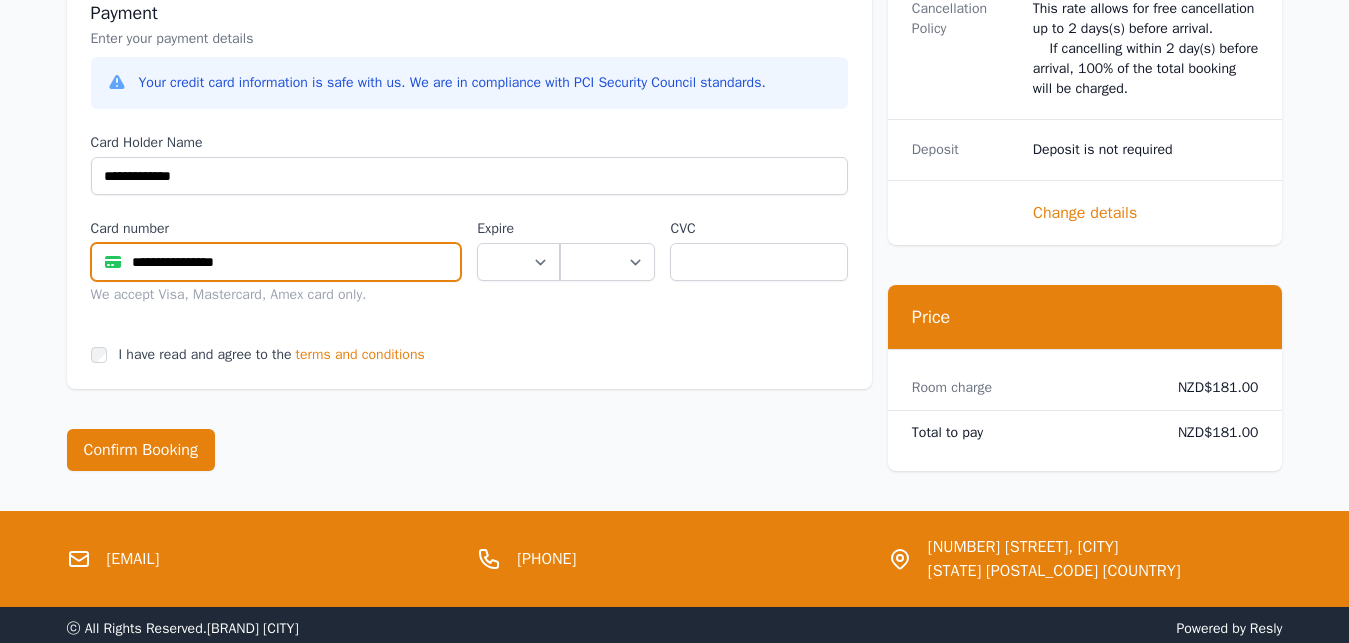 type on "**********" 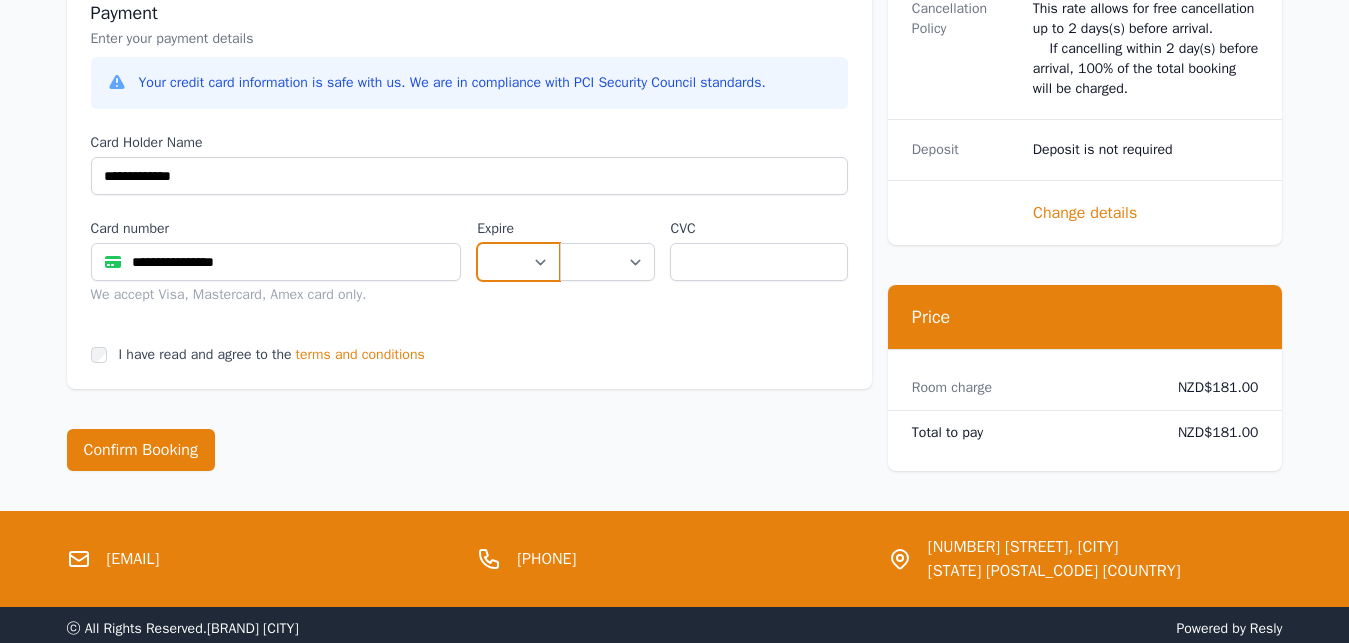 click on "** ** ** ** ** ** ** ** ** ** ** **" at bounding box center (518, 262) 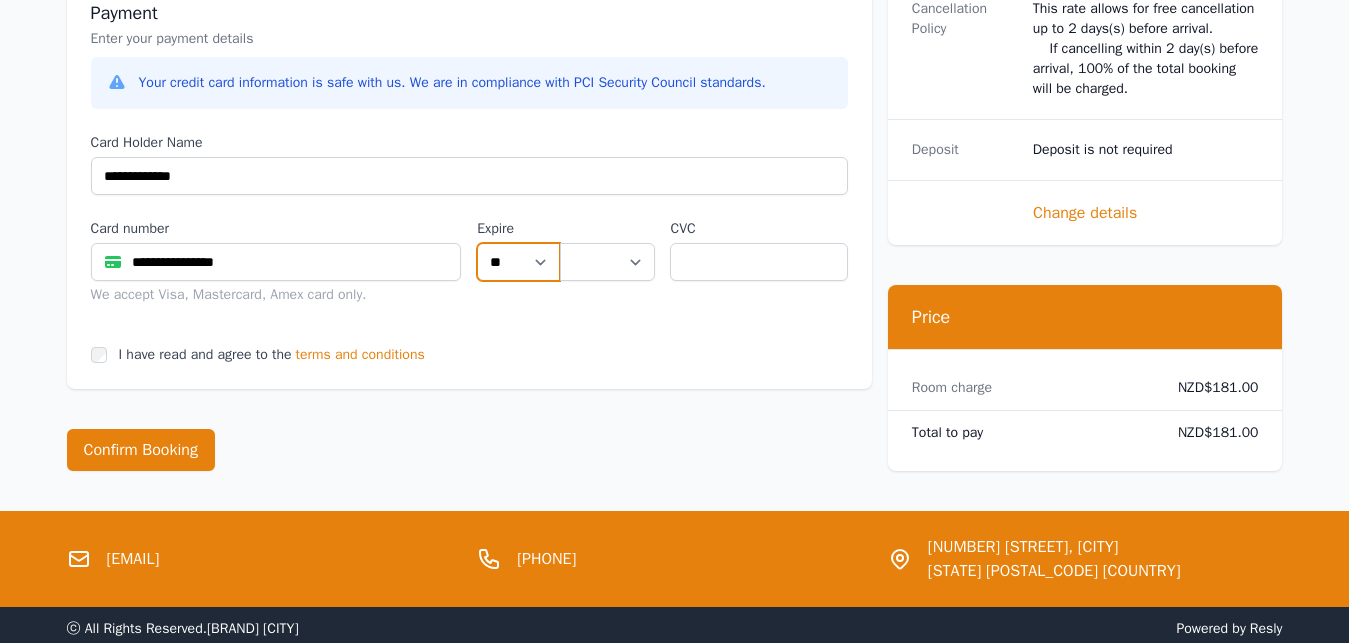 click on "**" at bounding box center [0, 0] 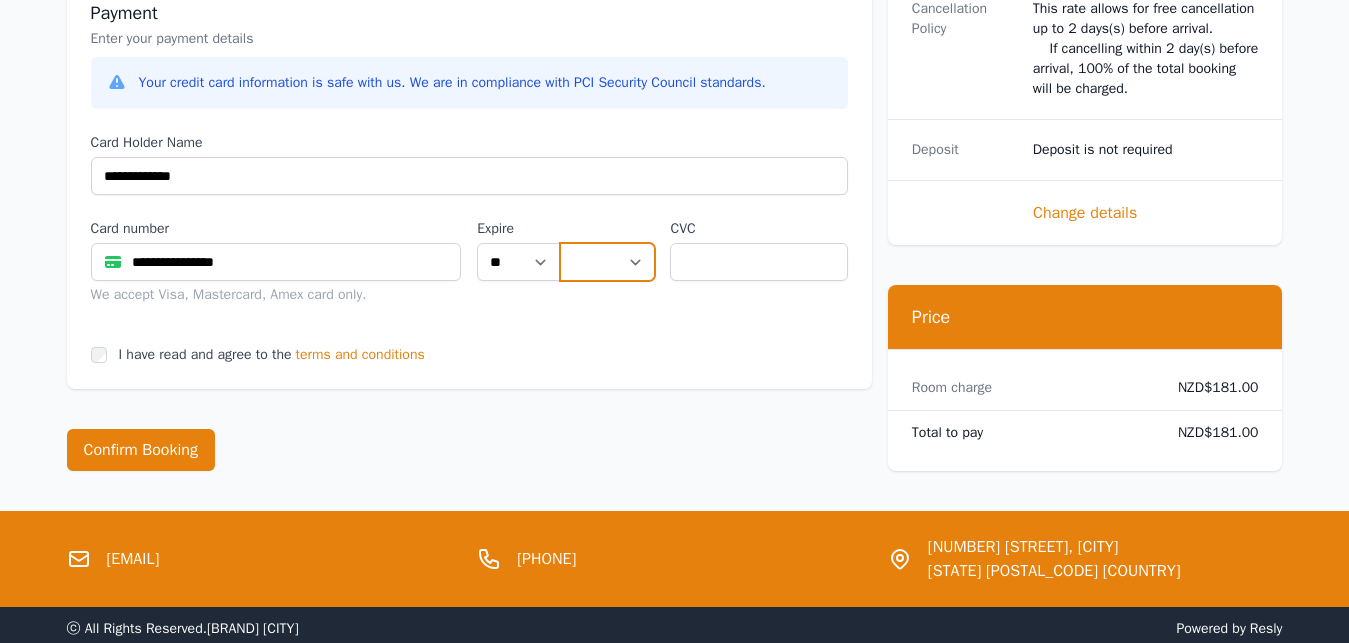 click on "**** **** **** **** **** **** **** **** ****" at bounding box center (607, 262) 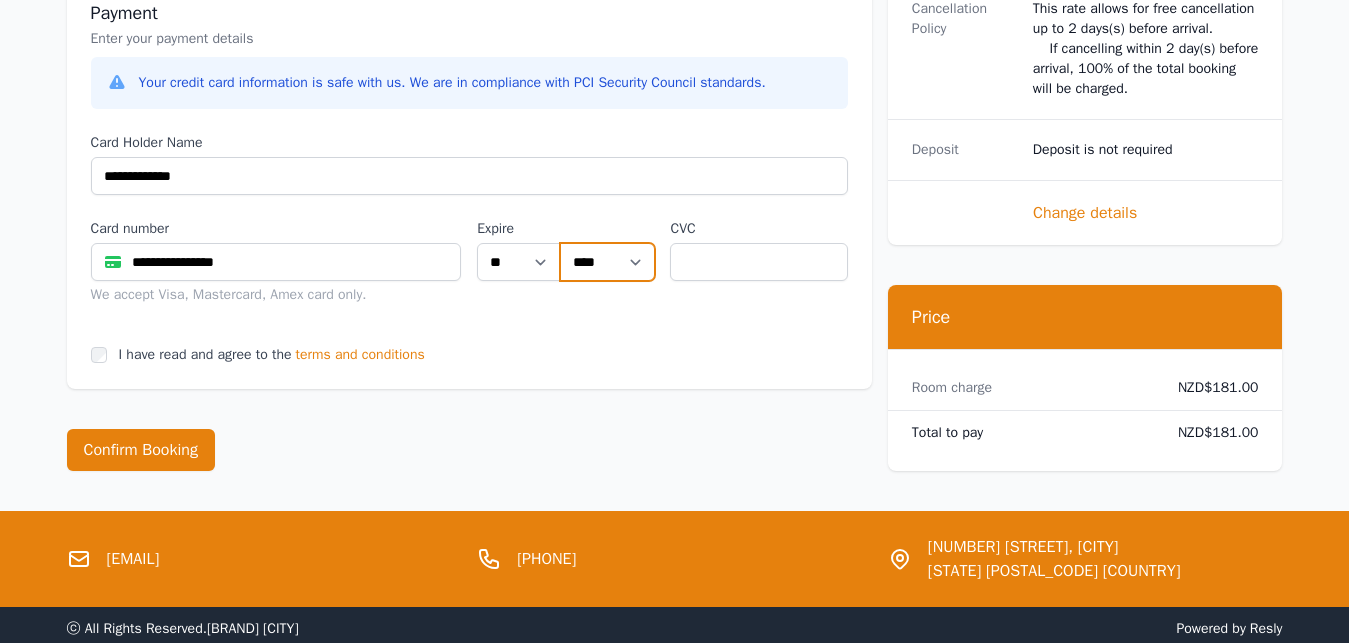click on "****" at bounding box center (0, 0) 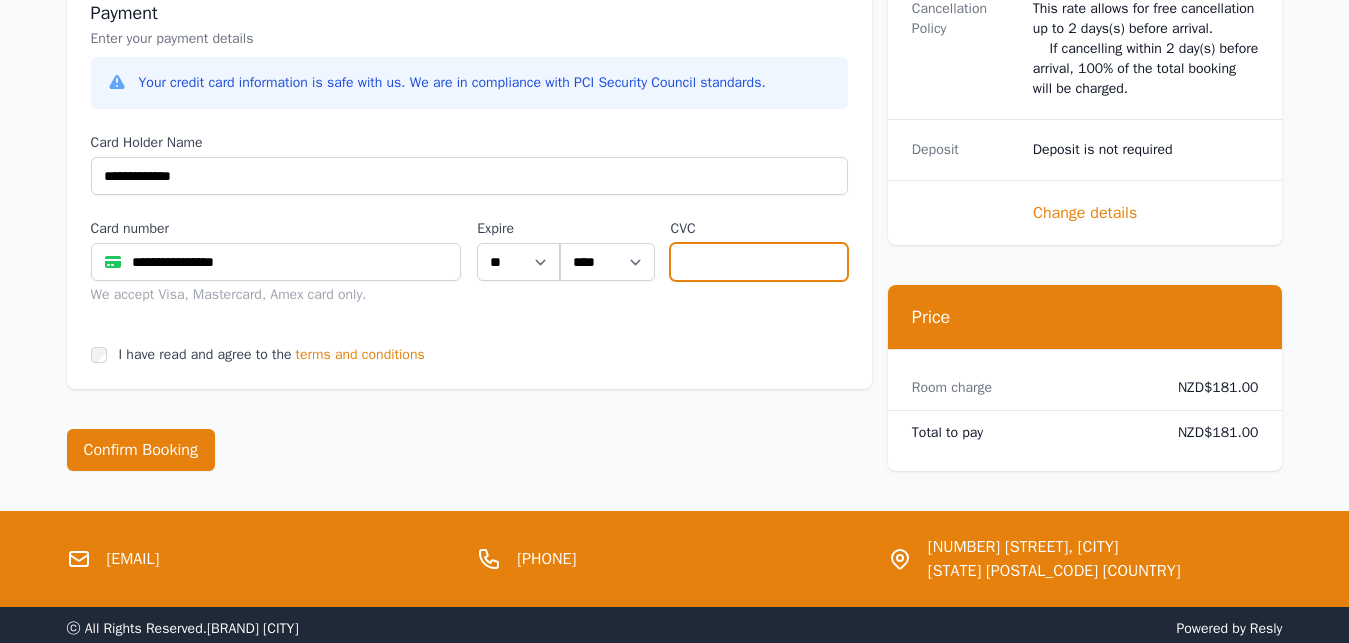 click at bounding box center [758, 262] 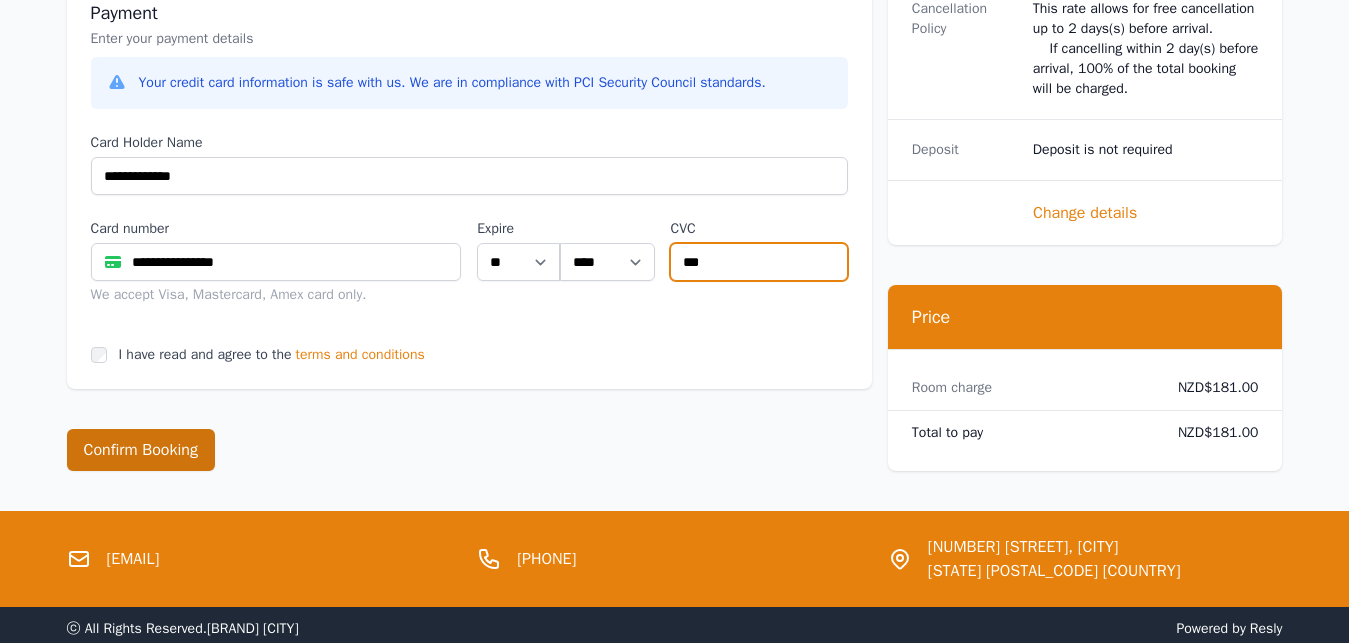 type on "***" 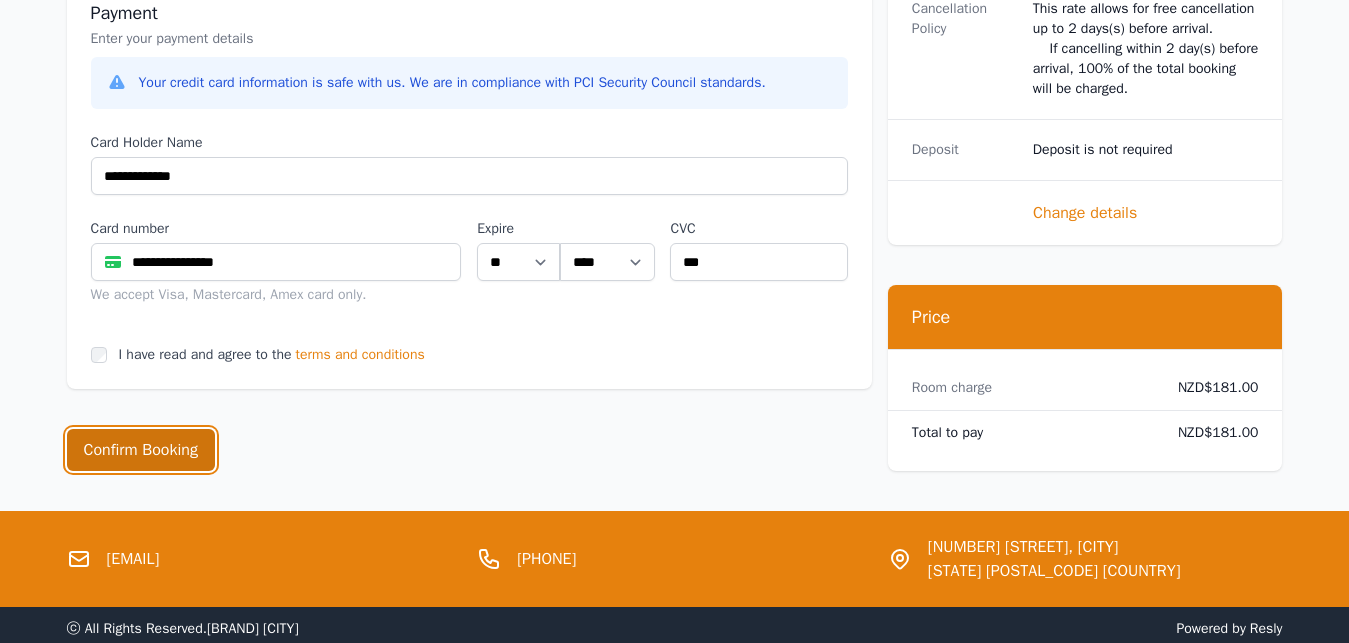 click on "Confirm Booking" at bounding box center (141, 450) 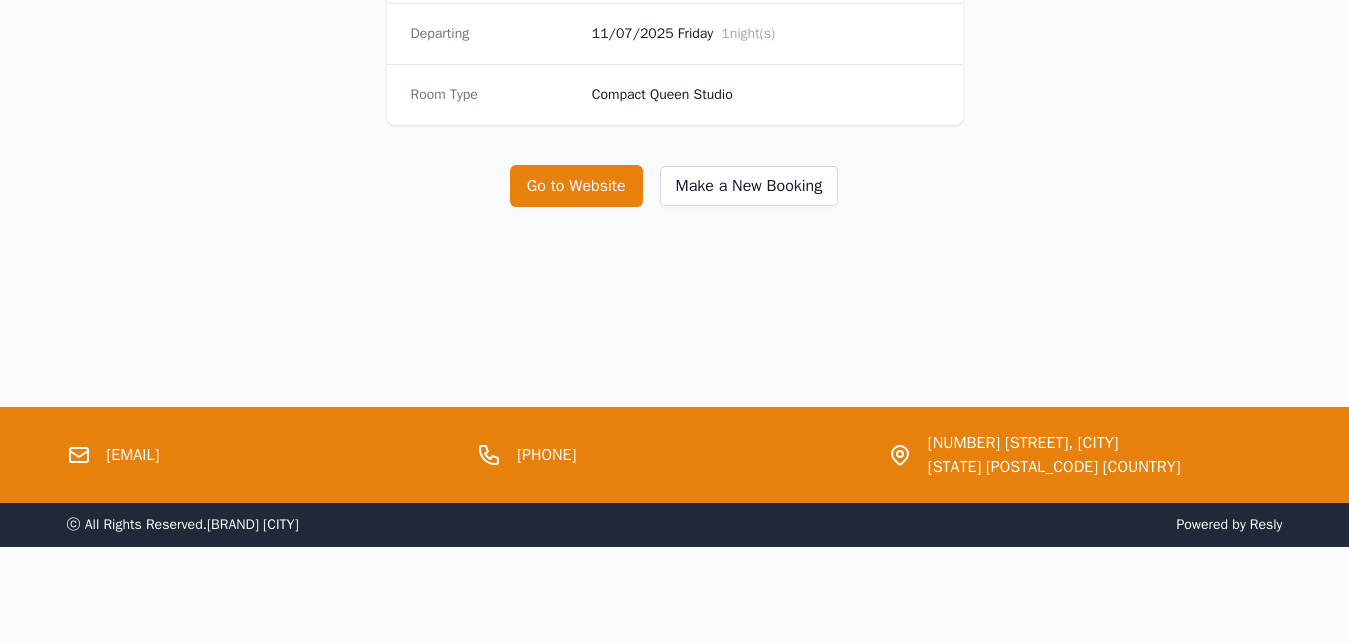 scroll, scrollTop: 0, scrollLeft: 0, axis: both 